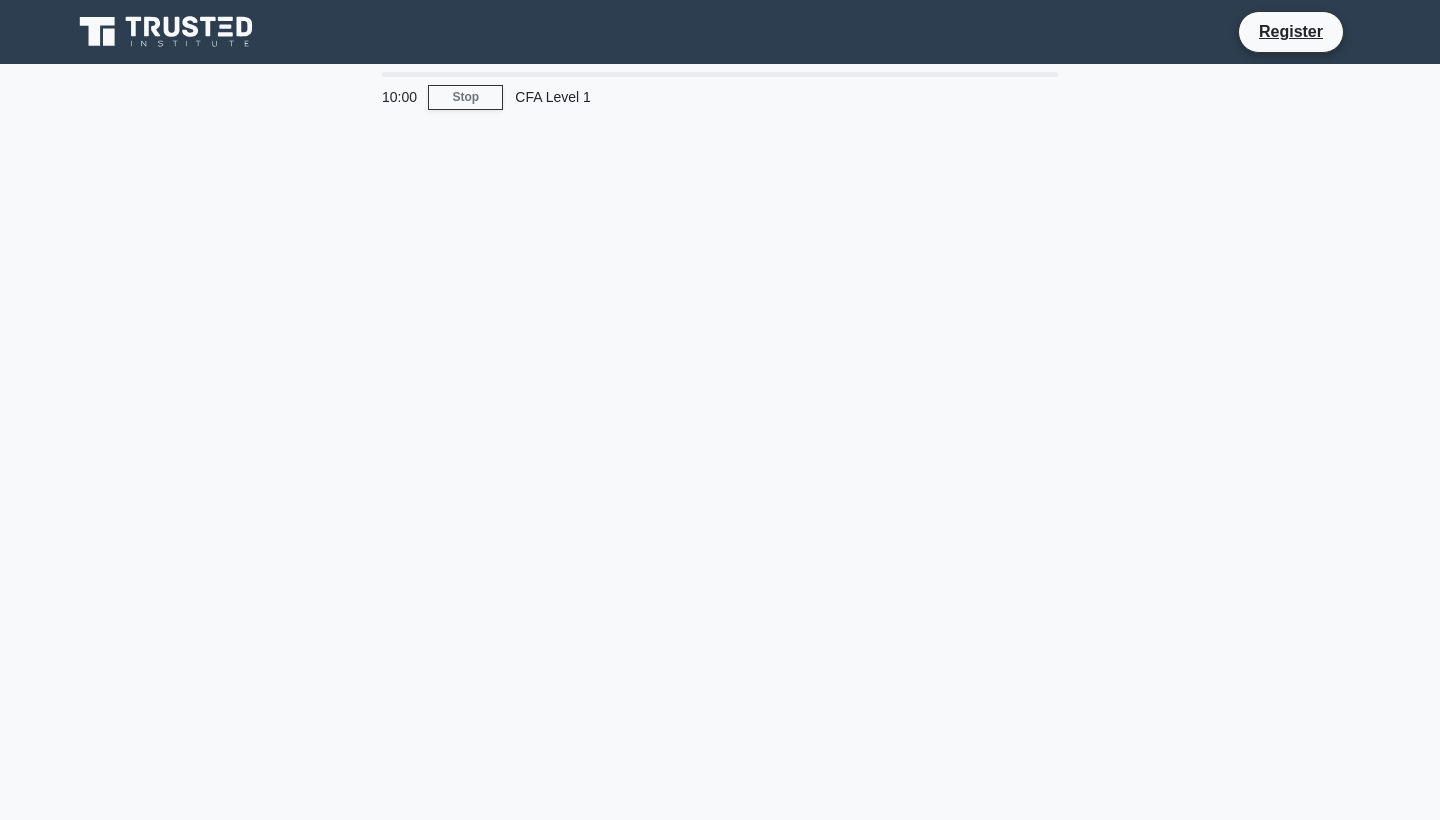 scroll, scrollTop: 0, scrollLeft: 0, axis: both 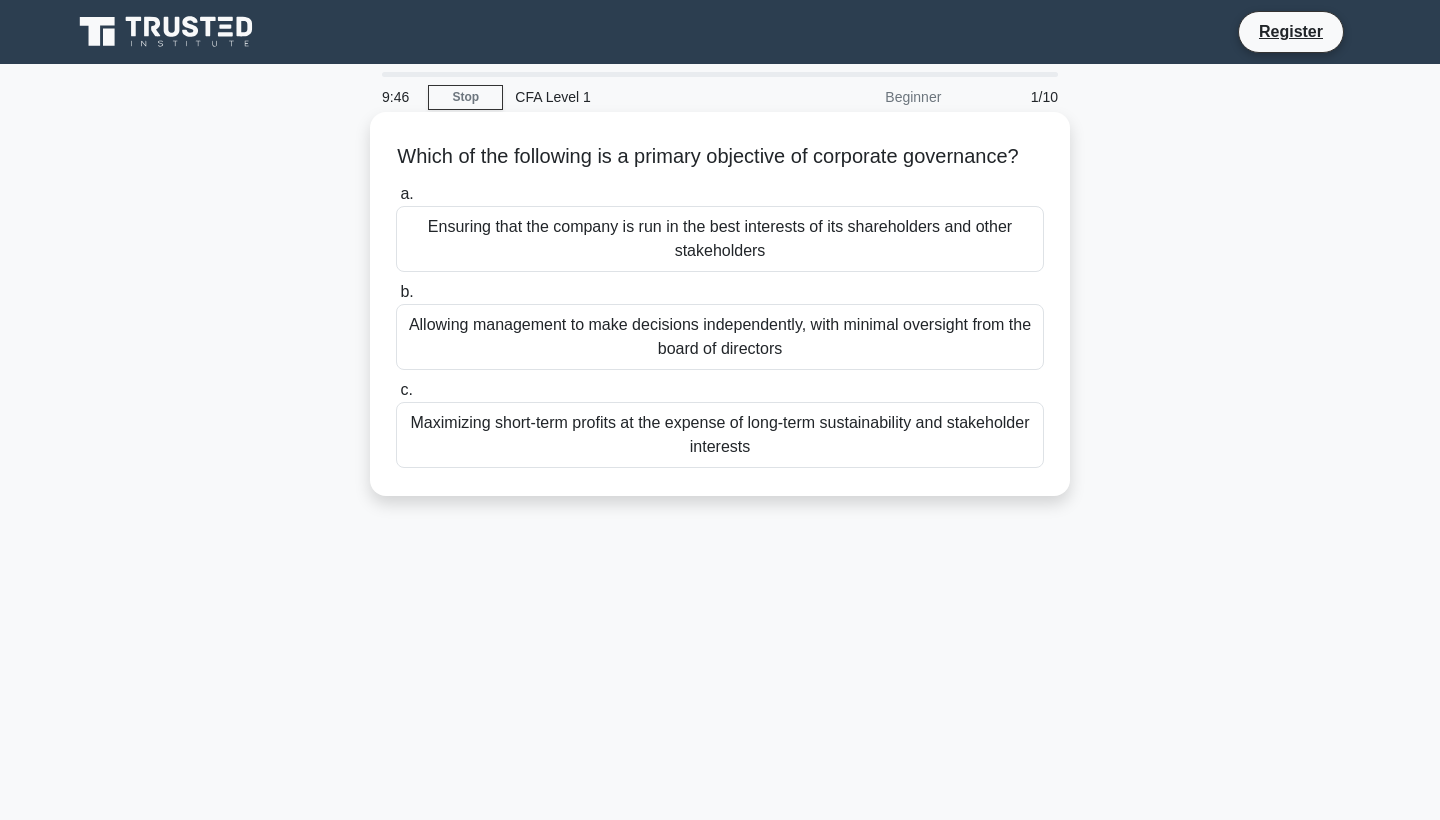 click on "Maximizing short-term profits at the expense of long-term sustainability and stakeholder interests" at bounding box center [720, 435] 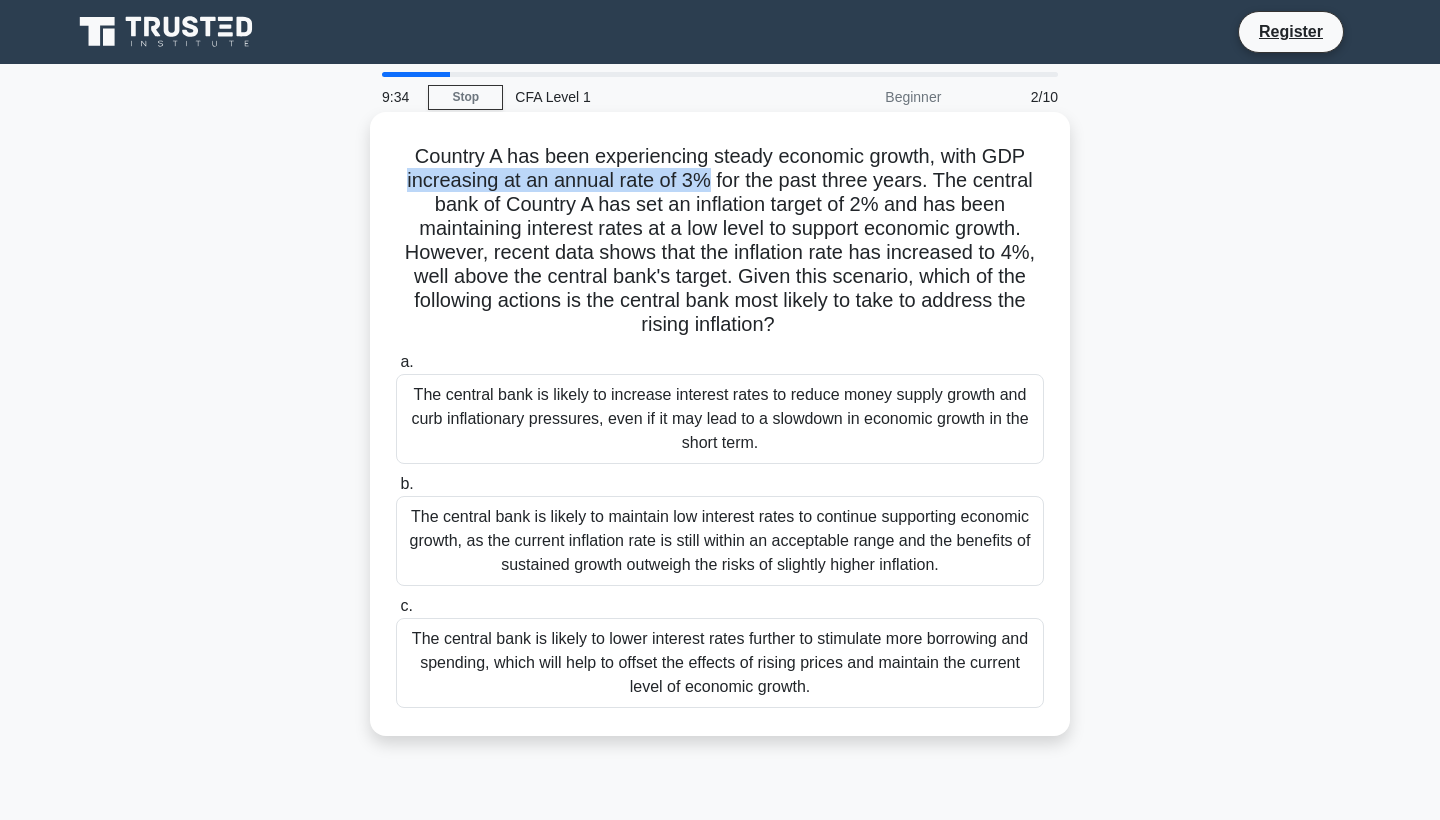 drag, startPoint x: 402, startPoint y: 179, endPoint x: 711, endPoint y: 186, distance: 309.07928 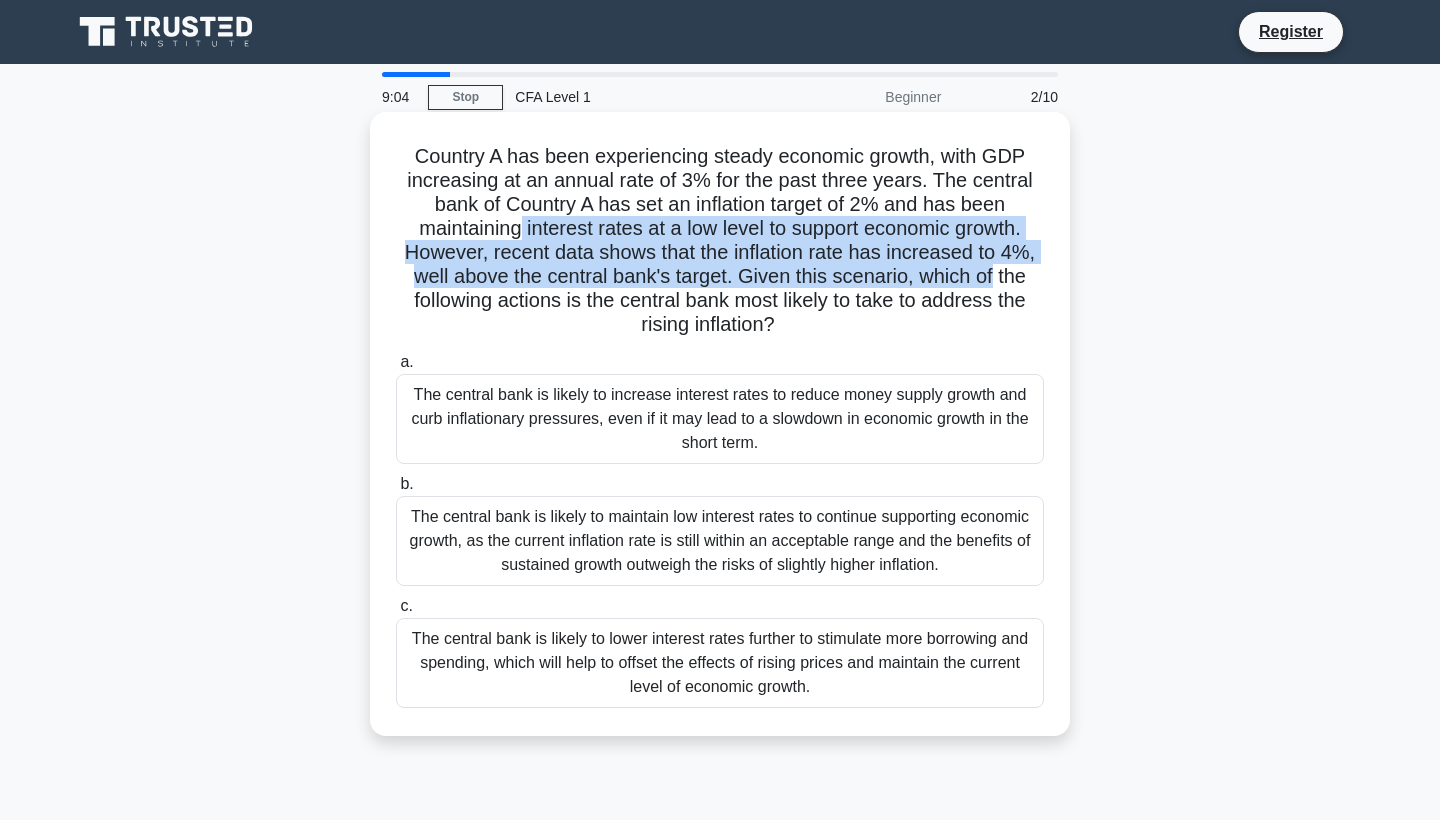 drag, startPoint x: 519, startPoint y: 229, endPoint x: 994, endPoint y: 268, distance: 476.59836 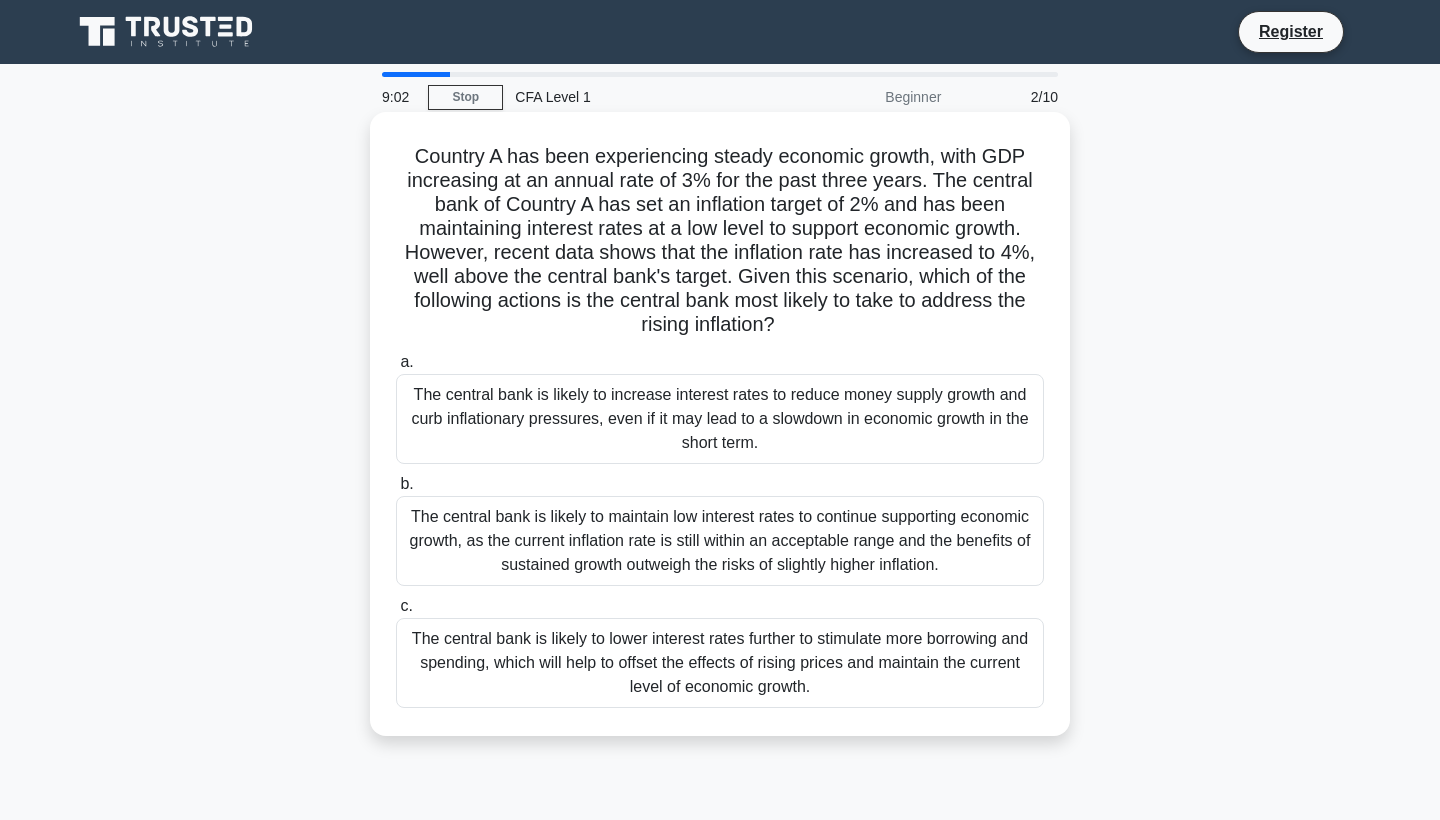 click on "Country A has been experiencing steady economic growth, with GDP increasing at an annual rate of 3% for the past three years. The central bank of Country A has set an inflation target of 2% and has been maintaining interest rates at a low level to support economic growth. However, recent data shows that the inflation rate has increased to 4%, well above the central bank's target. Given this scenario, which of the following actions is the central bank most likely to take to address the rising inflation?
.spinner_0XTQ{transform-origin:center;animation:spinner_y6GP .75s linear infinite}@keyframes spinner_y6GP{100%{transform:rotate(360deg)}}
a. b." at bounding box center (720, 424) 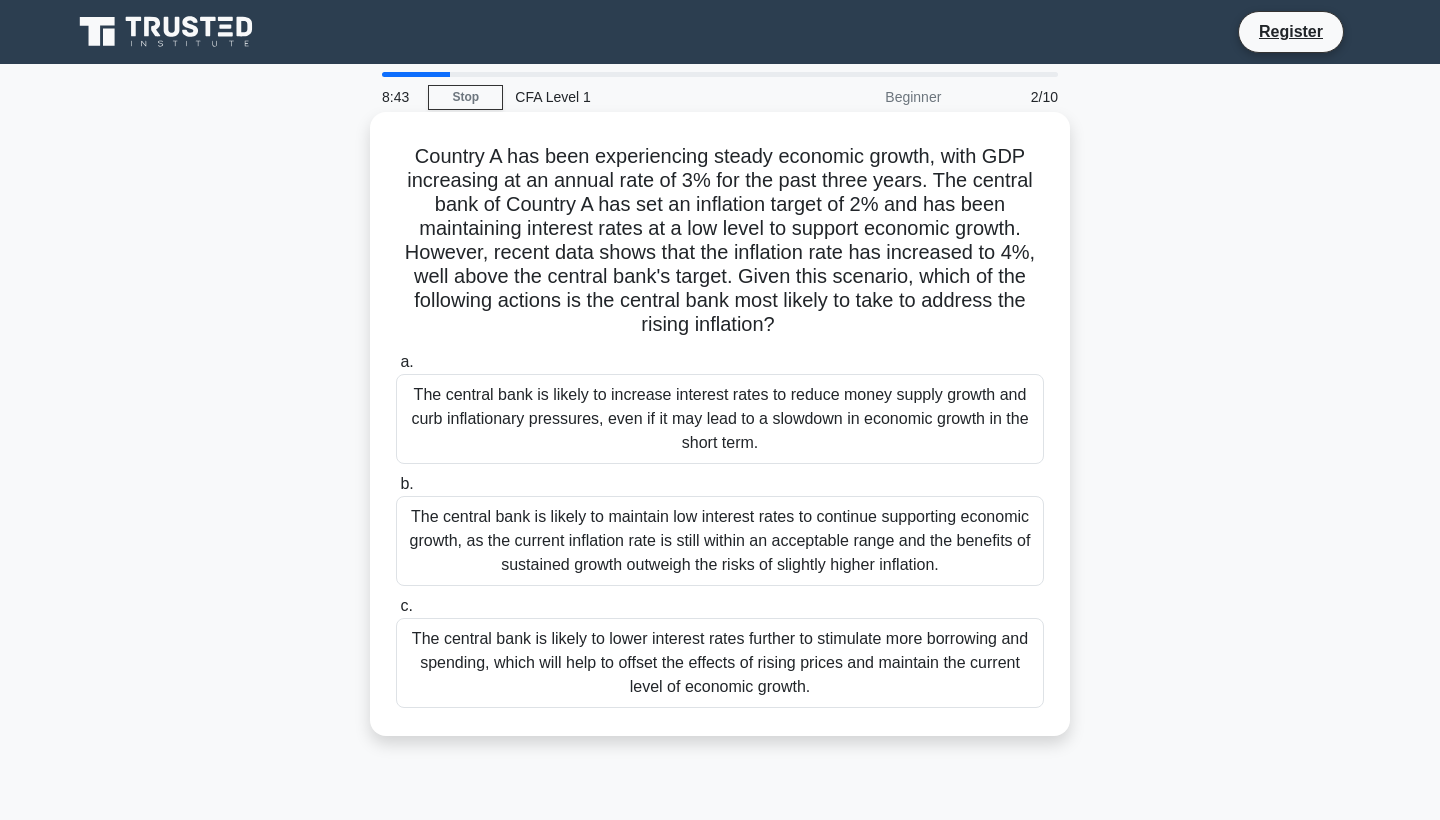 click on "The central bank is likely to increase interest rates to reduce money supply growth and curb inflationary pressures, even if it may lead to a slowdown in economic growth in the short term." at bounding box center [720, 419] 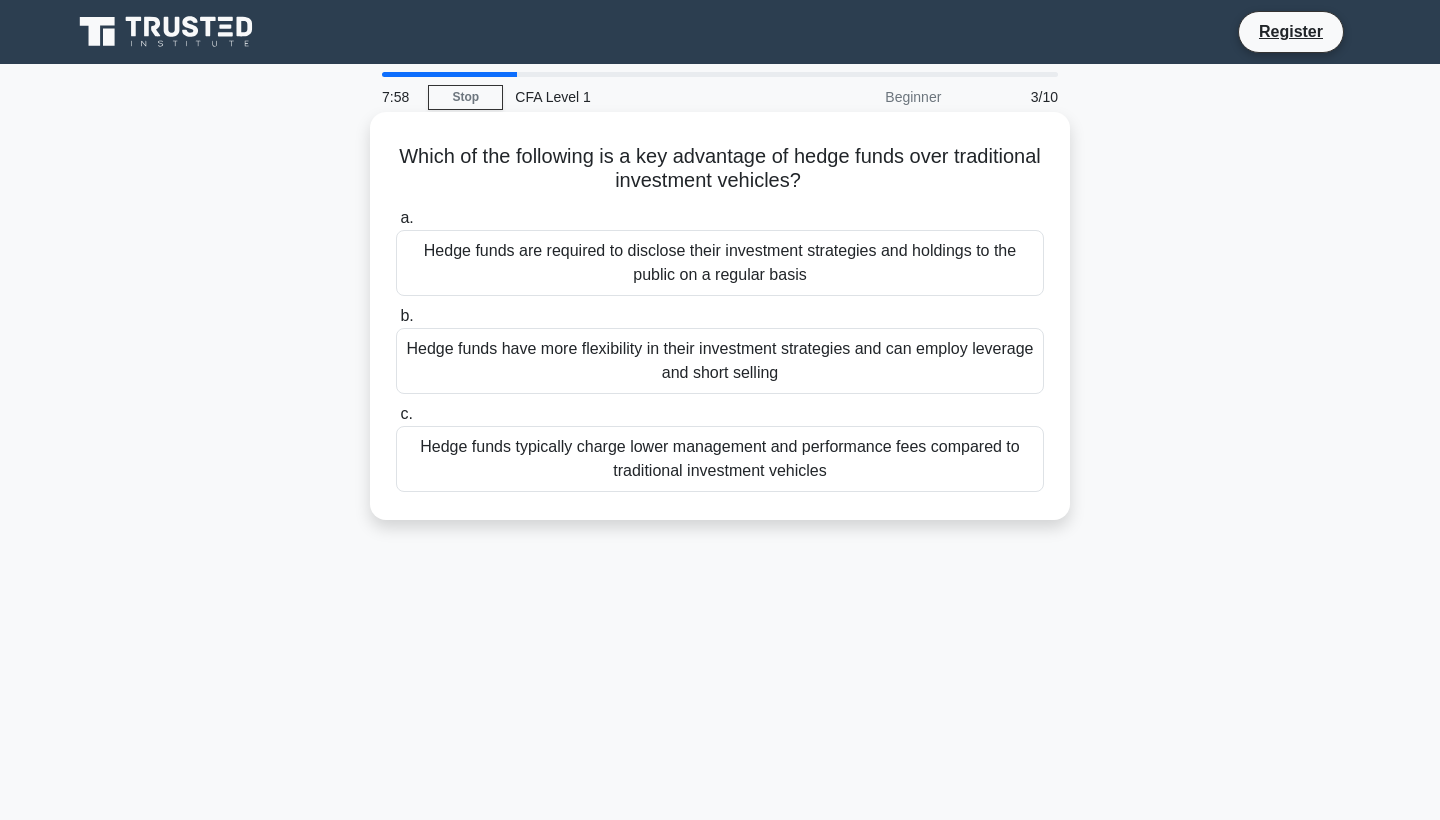 click on "Hedge funds have more flexibility in their investment strategies and can employ leverage and short selling" at bounding box center (720, 361) 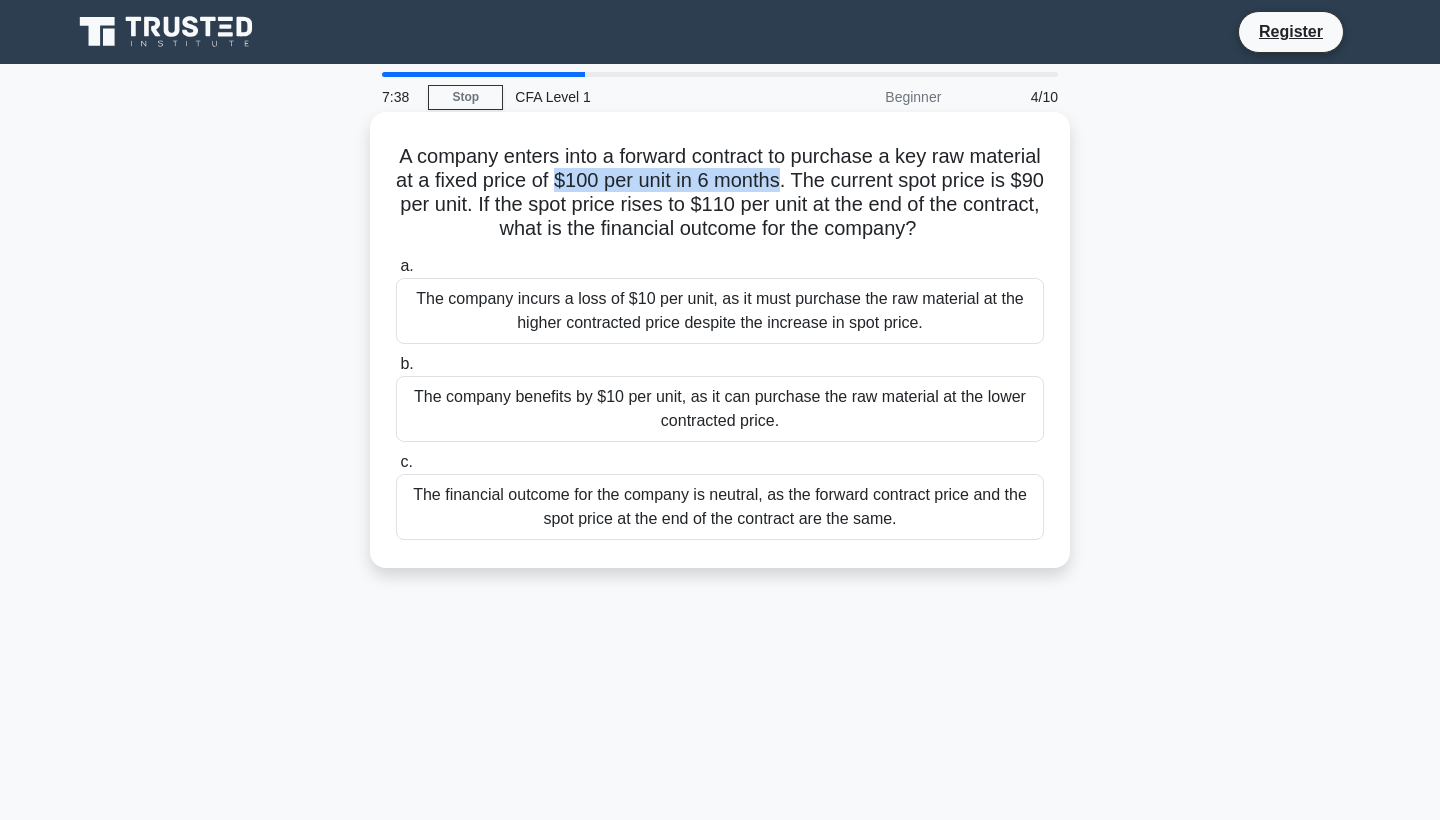 drag, startPoint x: 570, startPoint y: 176, endPoint x: 798, endPoint y: 181, distance: 228.05482 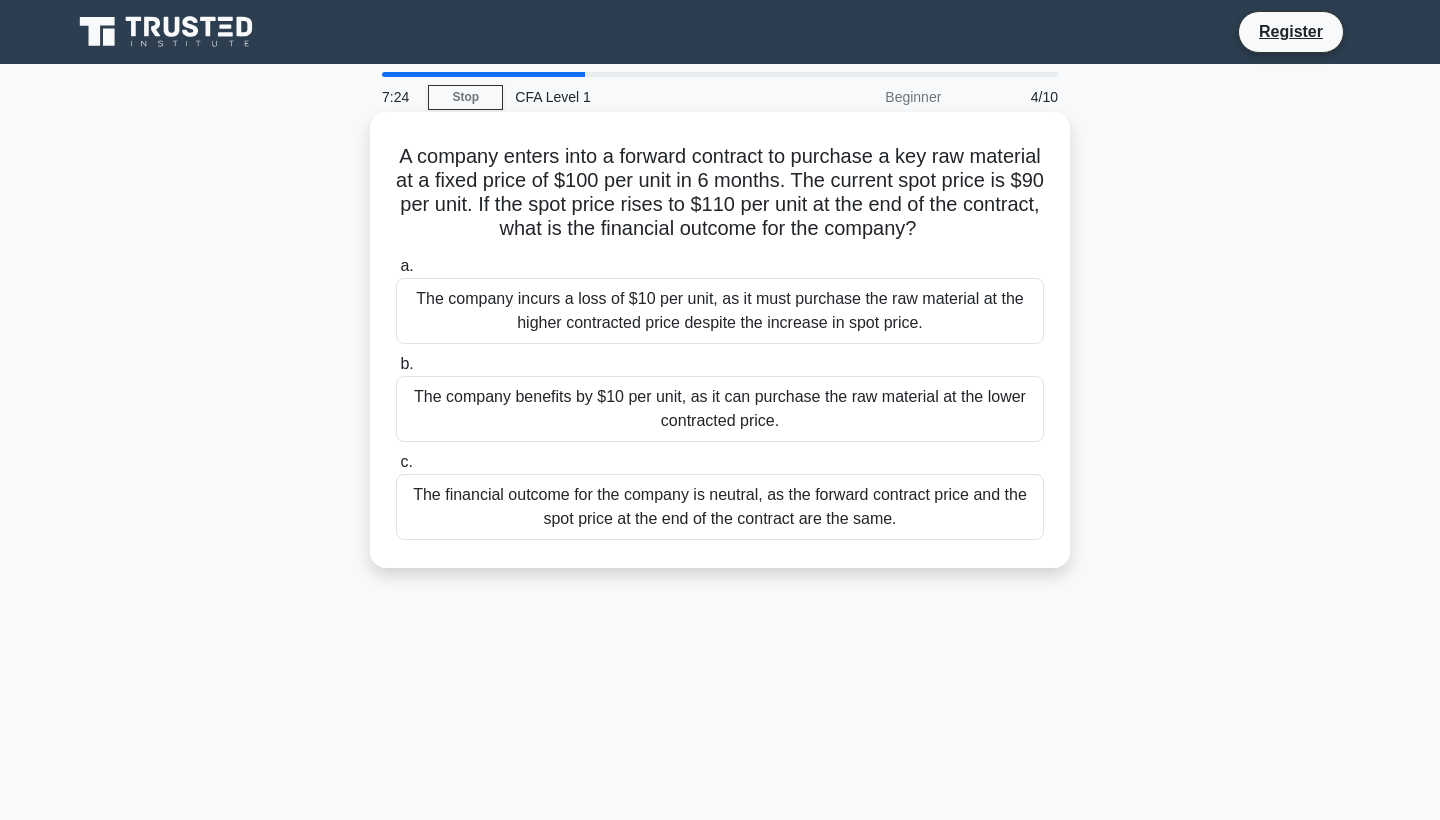 click on "The company benefits by $10 per unit, as it can purchase the raw material at the lower contracted price." at bounding box center [720, 409] 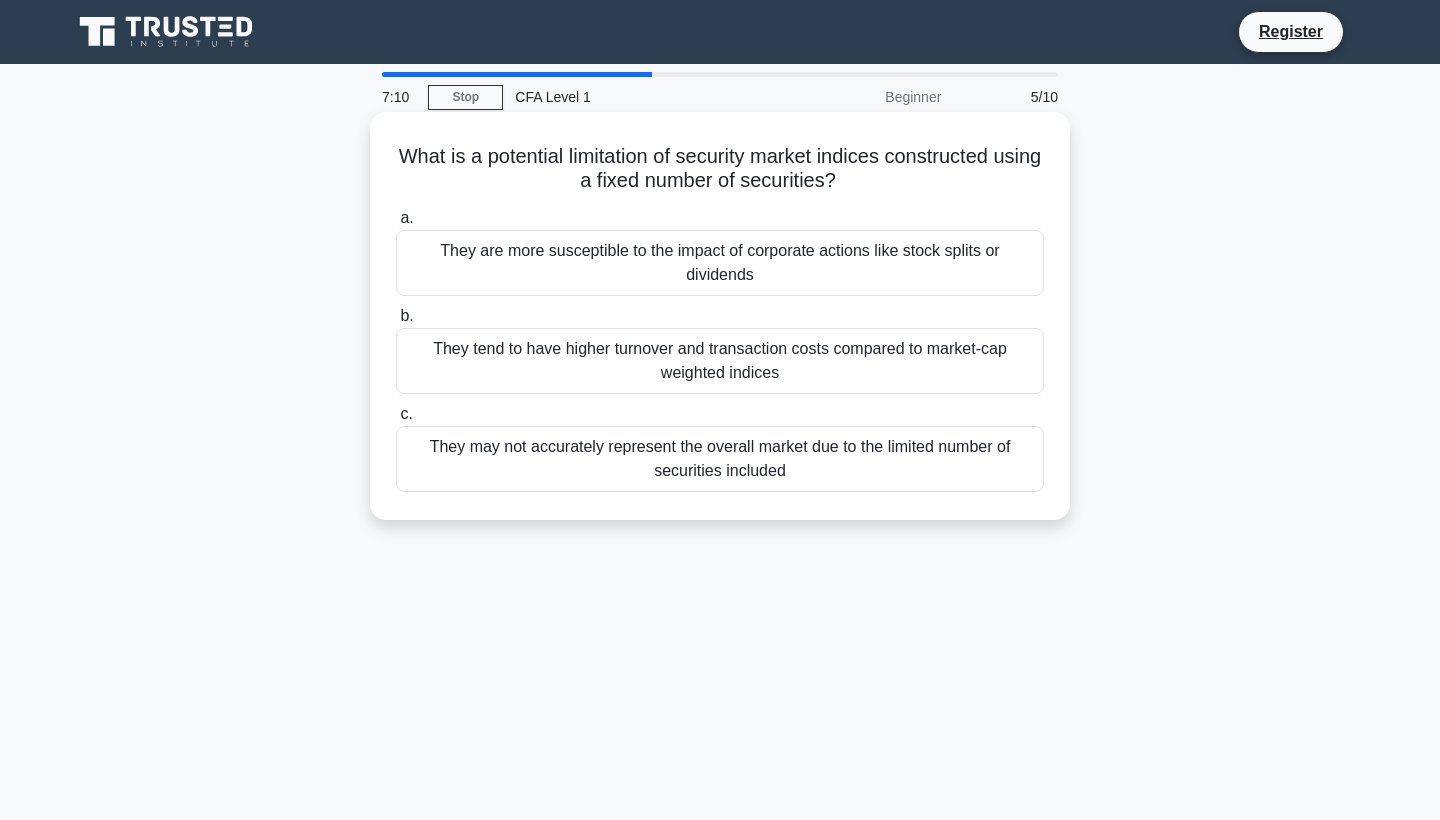 click on "They tend to have higher turnover and transaction costs compared to market-cap weighted indices" at bounding box center (720, 361) 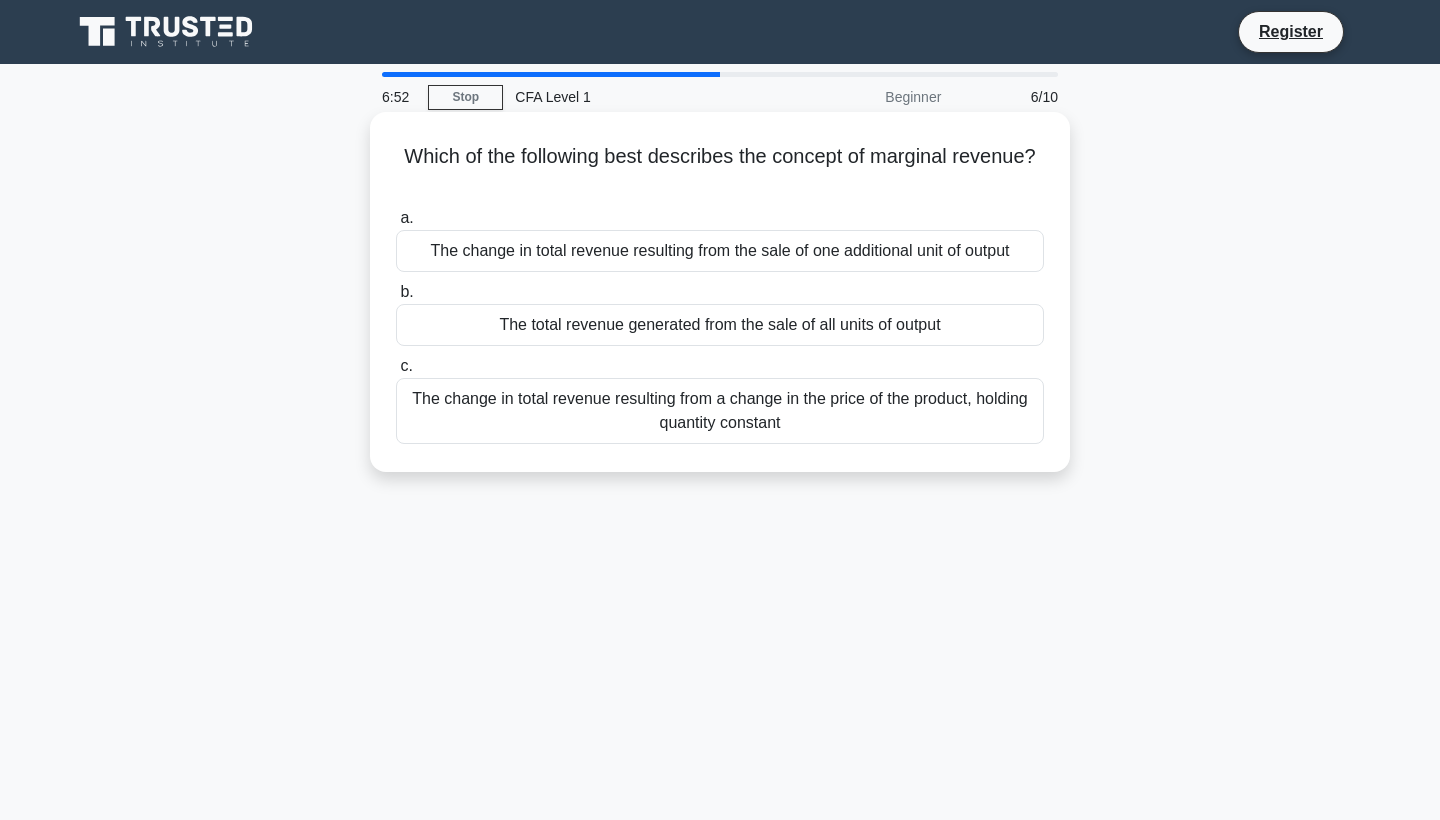 click on "The change in total revenue resulting from a change in the price of the product, holding quantity constant" at bounding box center (720, 411) 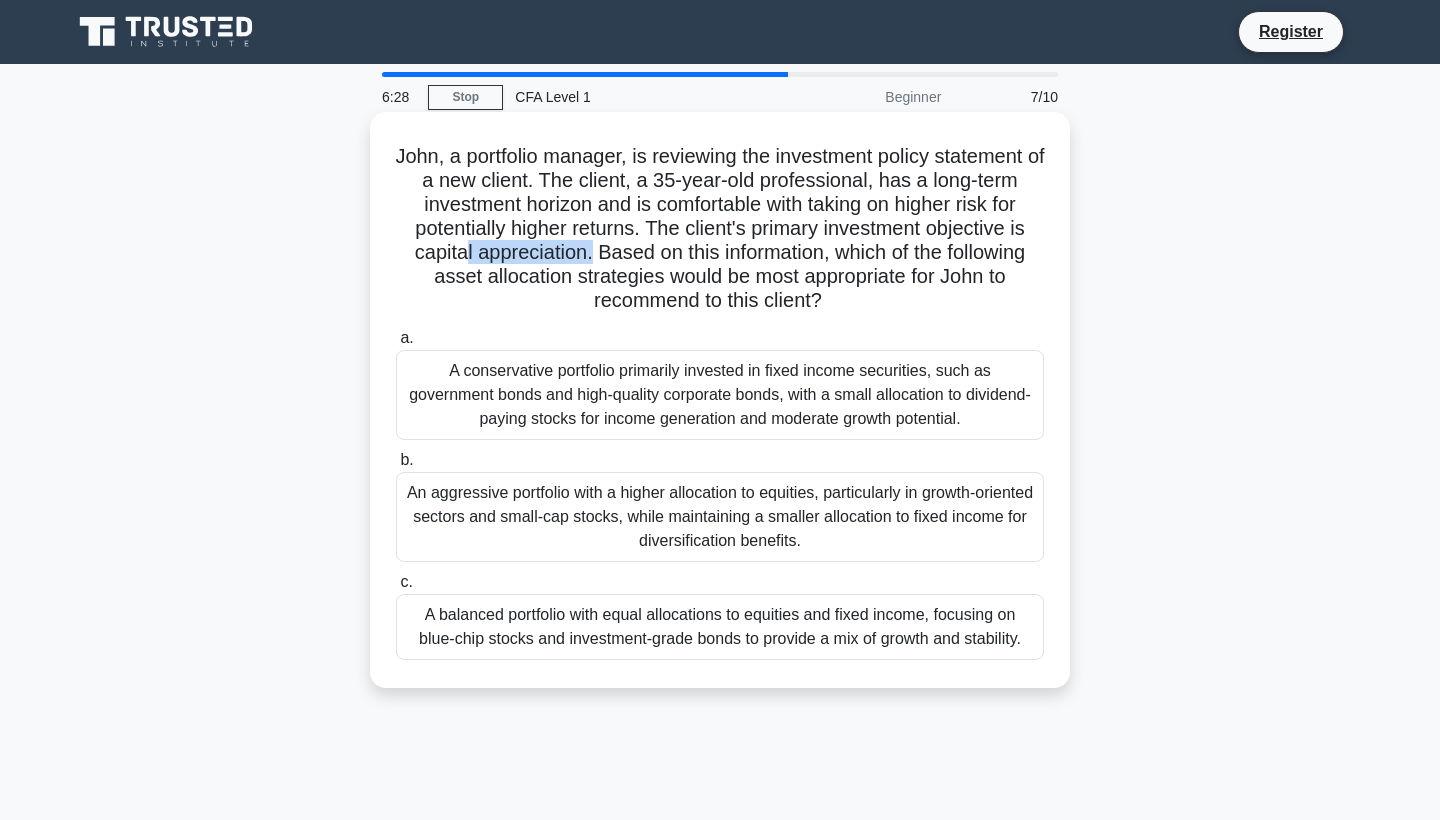 drag, startPoint x: 467, startPoint y: 257, endPoint x: 587, endPoint y: 257, distance: 120 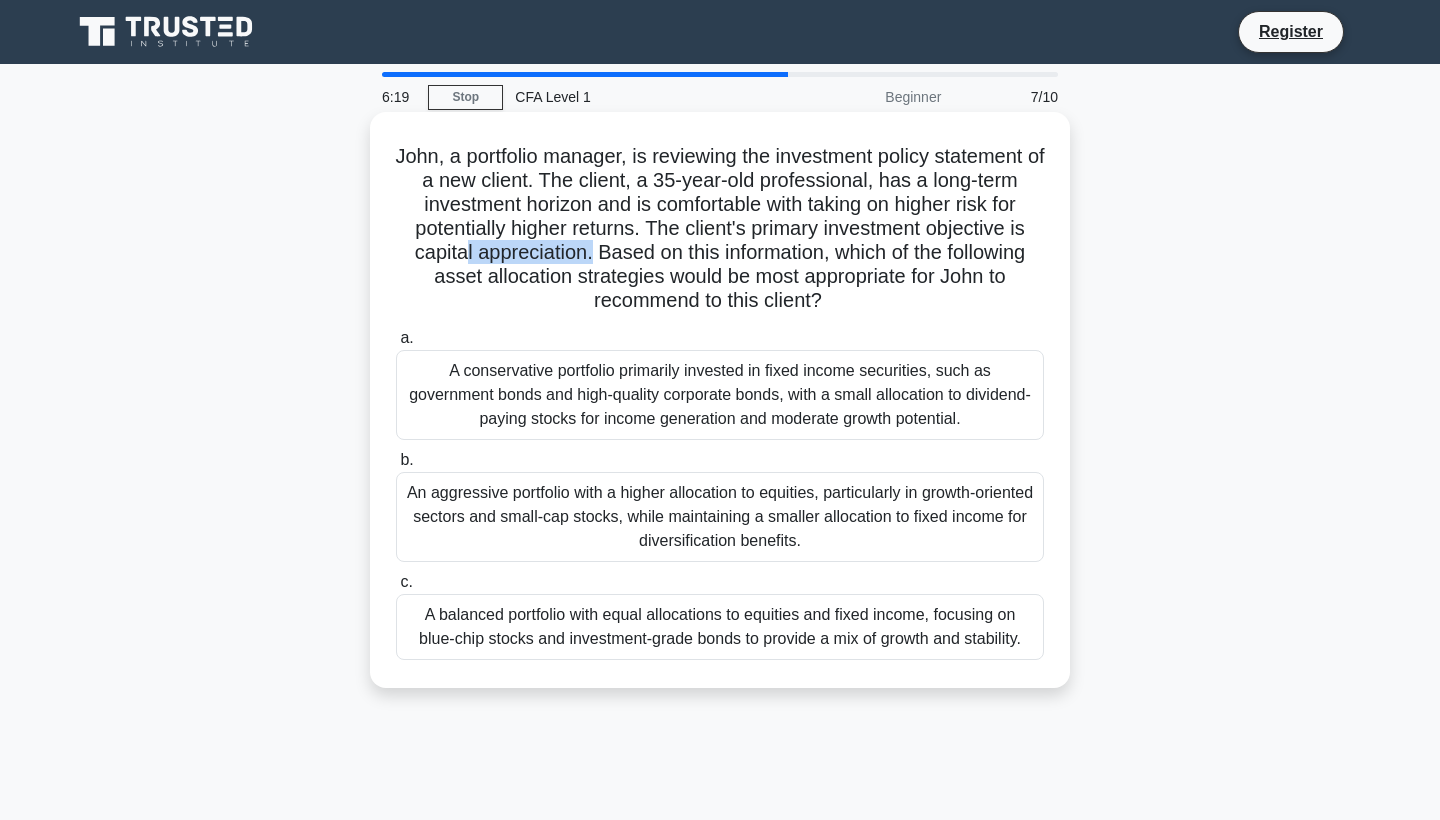 drag, startPoint x: 598, startPoint y: 249, endPoint x: 836, endPoint y: 312, distance: 246.19708 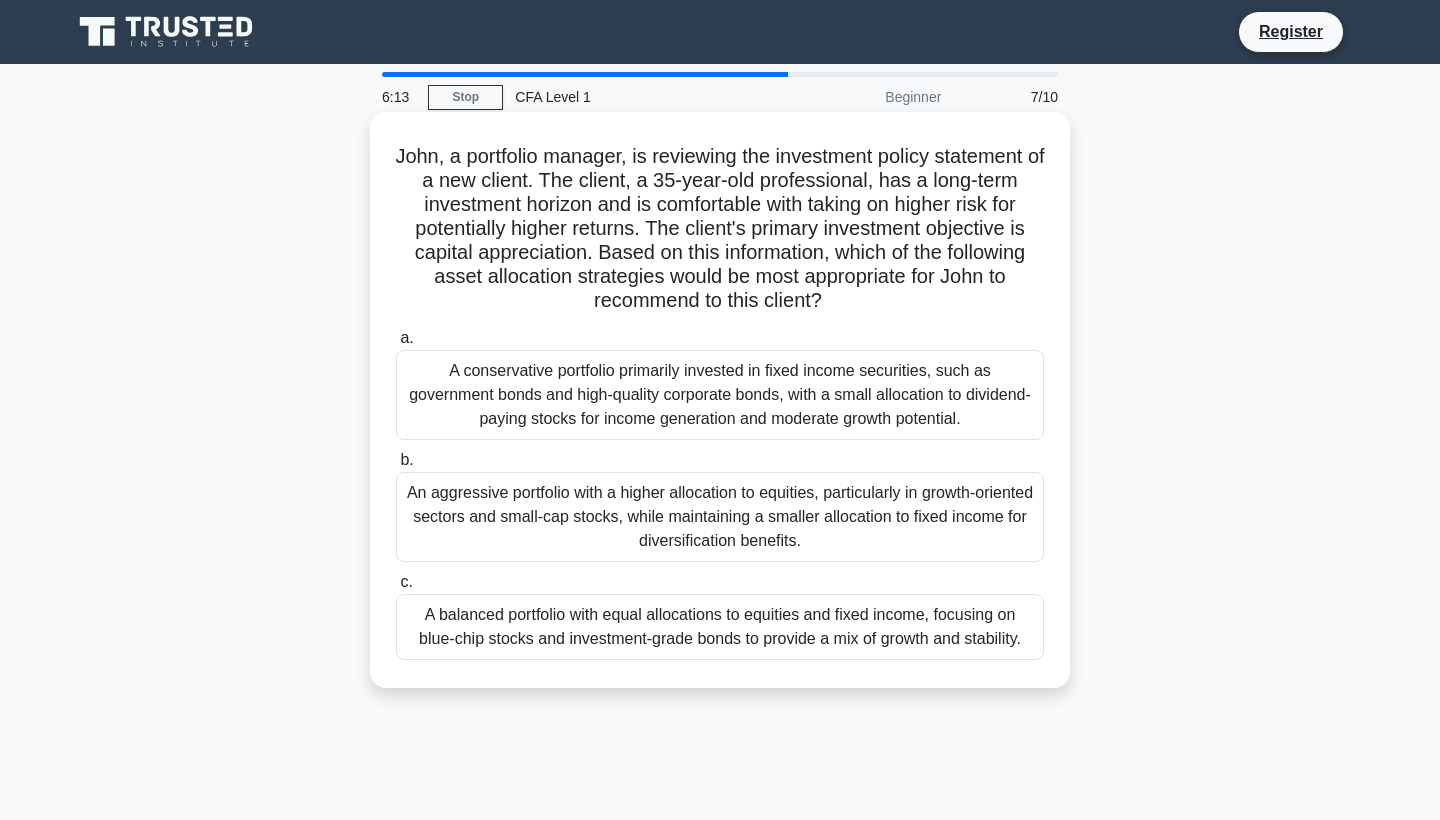 click on "An aggressive portfolio with a higher allocation to equities, particularly in growth-oriented sectors and small-cap stocks, while maintaining a smaller allocation to fixed income for diversification benefits." at bounding box center [720, 517] 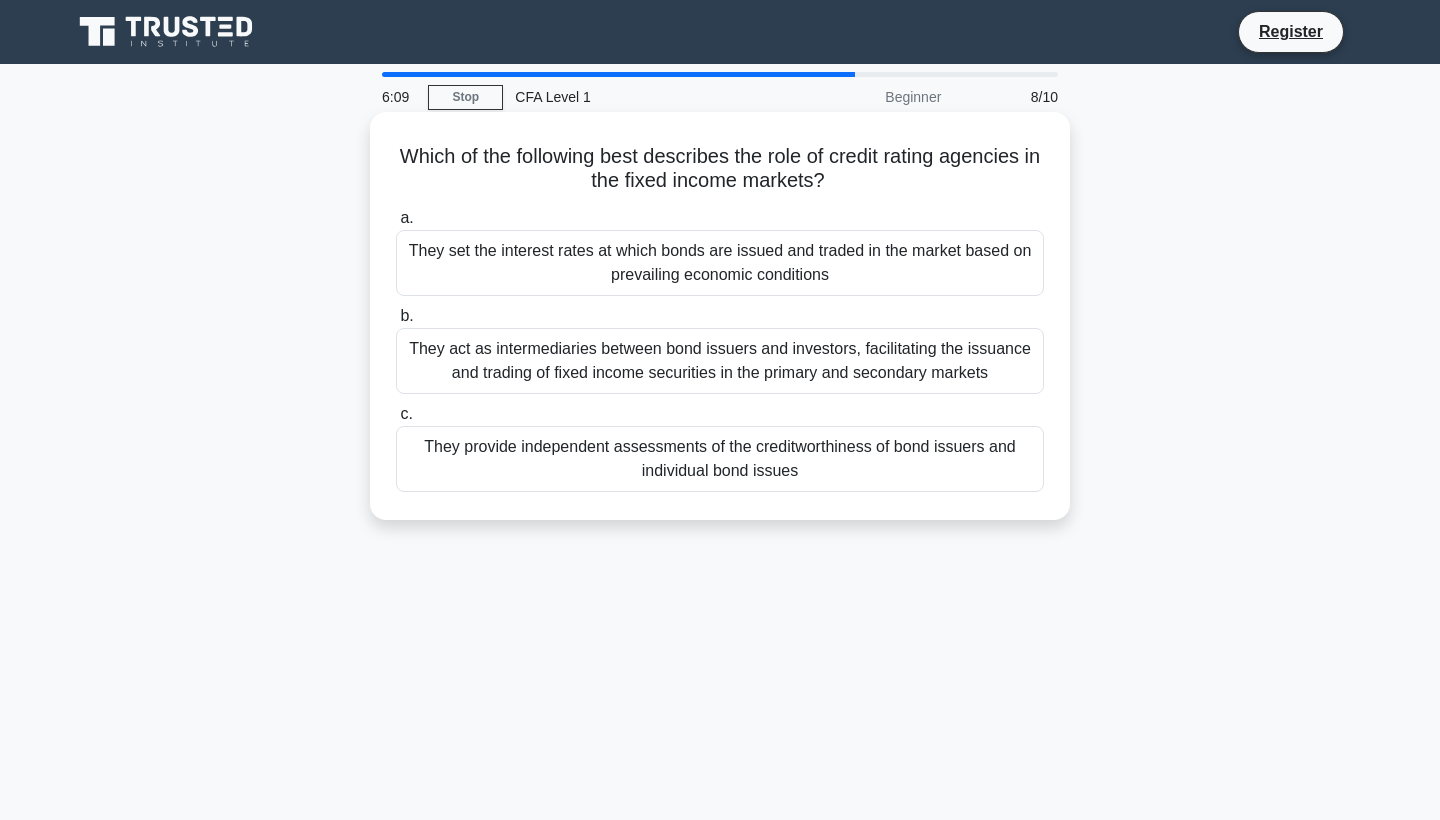 click on "c.
They provide independent assessments of the creditworthiness of bond issuers and individual bond issues" at bounding box center [720, 447] 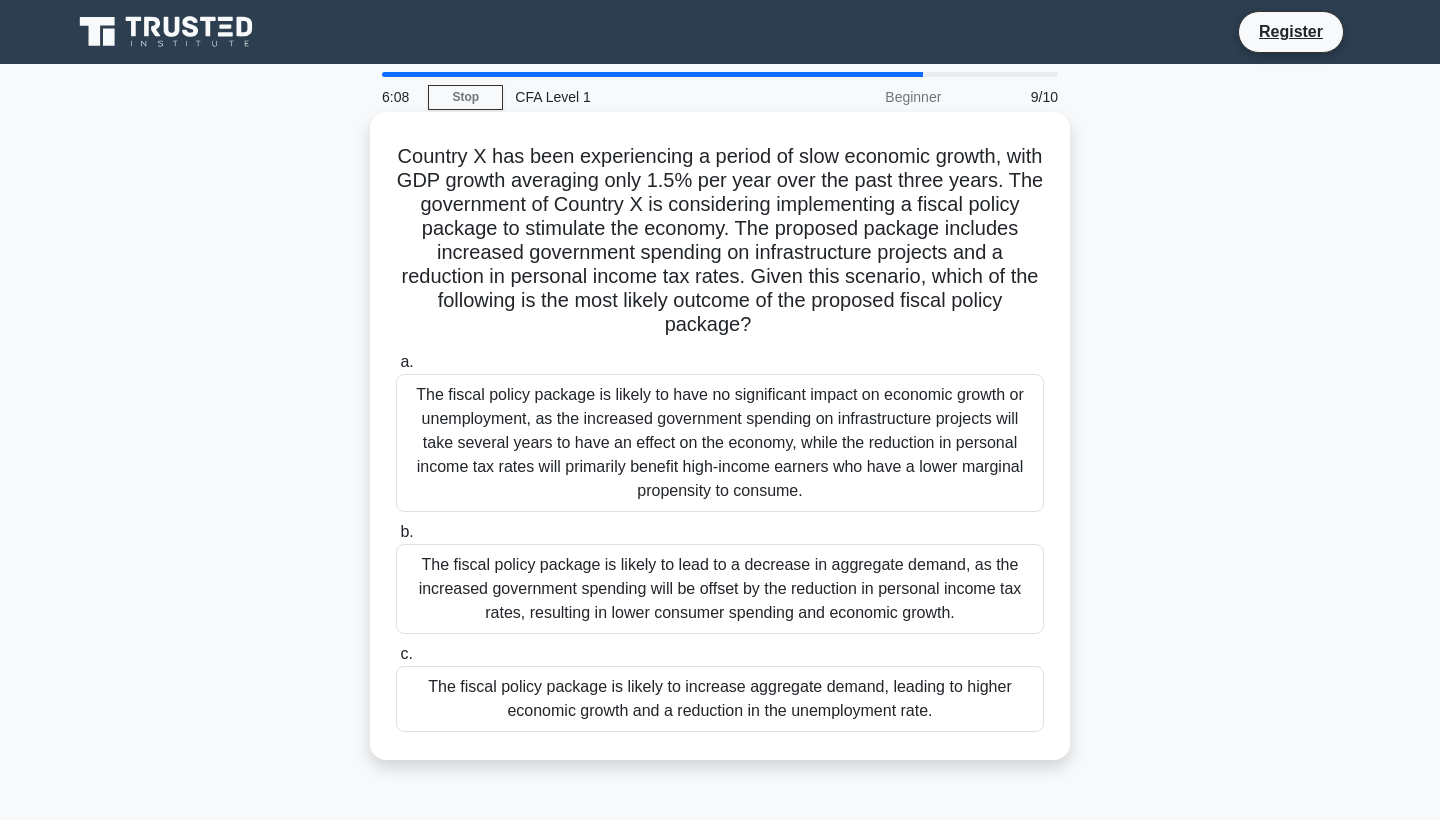 click on "The fiscal policy package is likely to have no significant impact on economic growth or unemployment, as the increased government spending on infrastructure projects will take several years to have an effect on the economy, while the reduction in personal income tax rates will primarily benefit high-income earners who have a lower marginal propensity to consume." at bounding box center [720, 443] 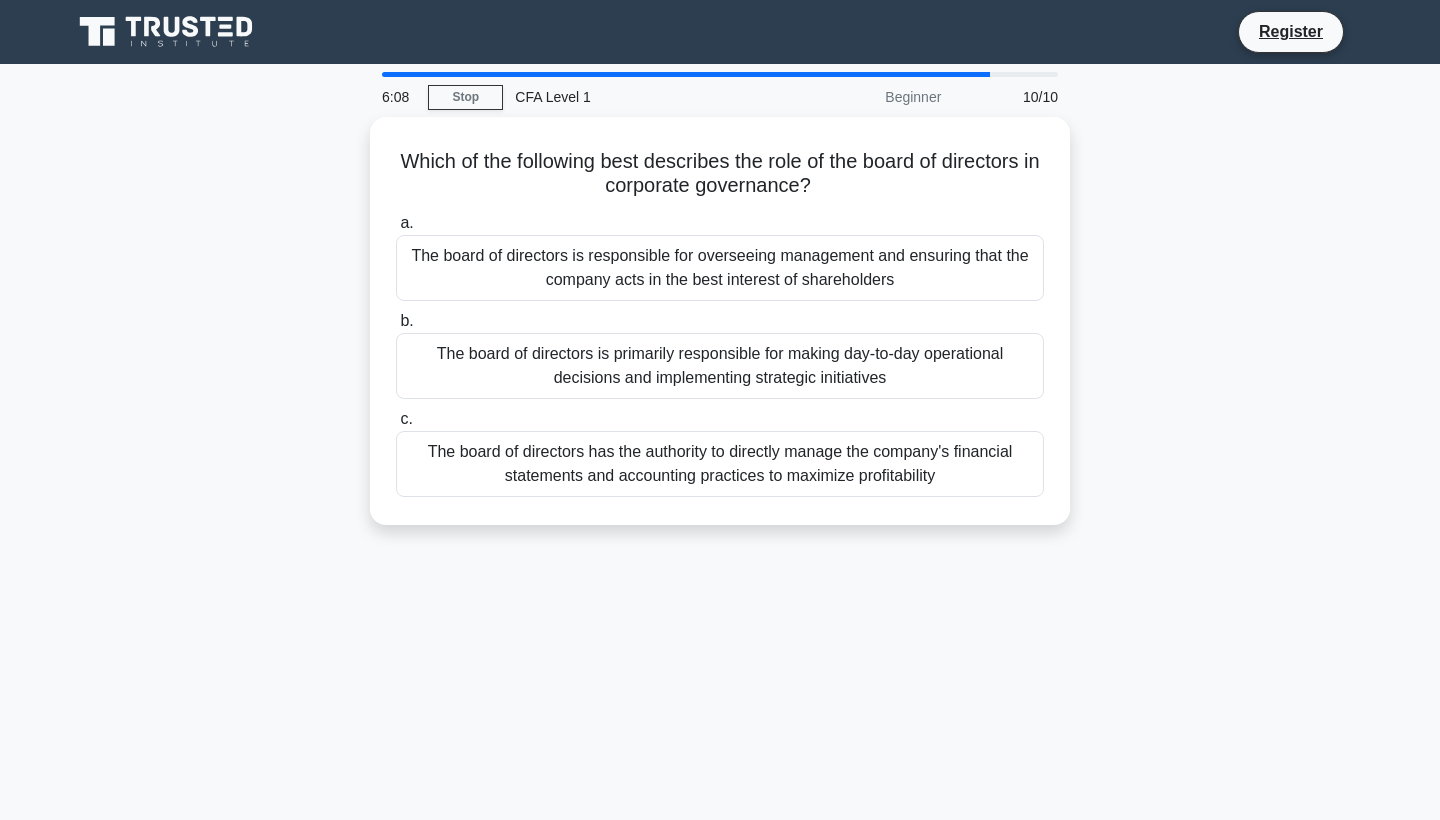 click on "c.
The board of directors has the authority to directly manage the company's financial statements and accounting practices to maximize profitability" at bounding box center (720, 452) 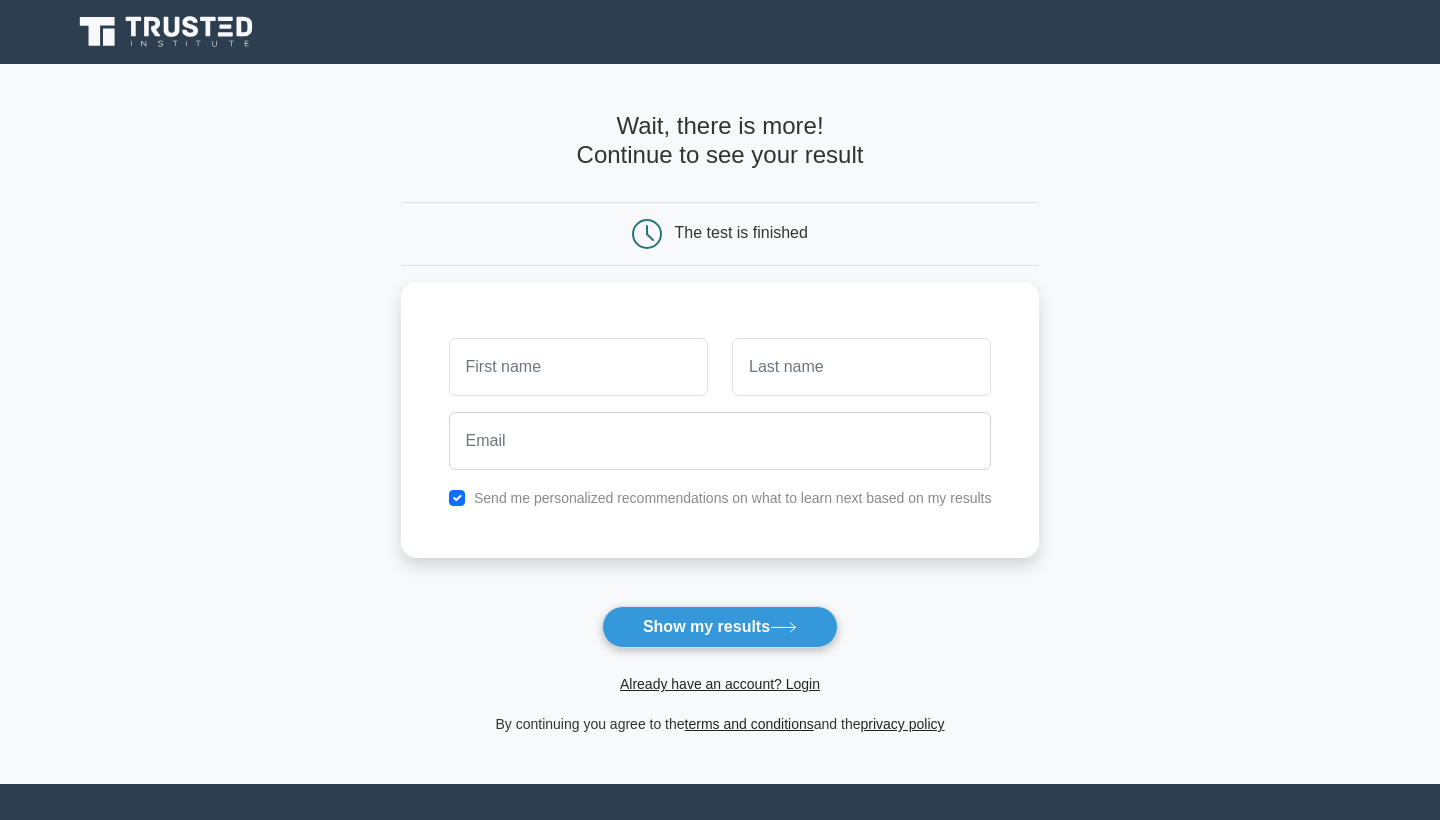 scroll, scrollTop: 0, scrollLeft: 0, axis: both 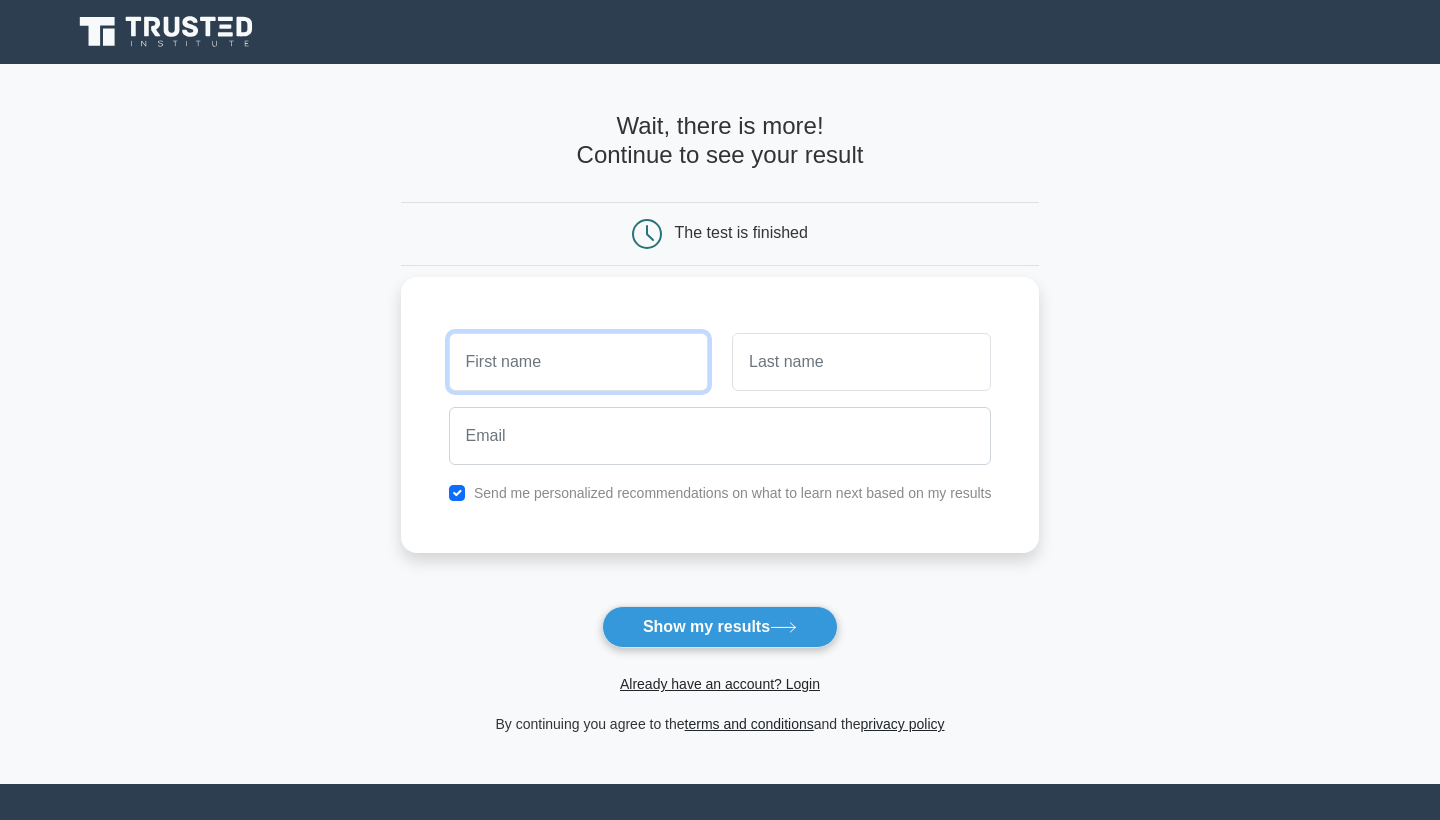 type on "[FIRST]" 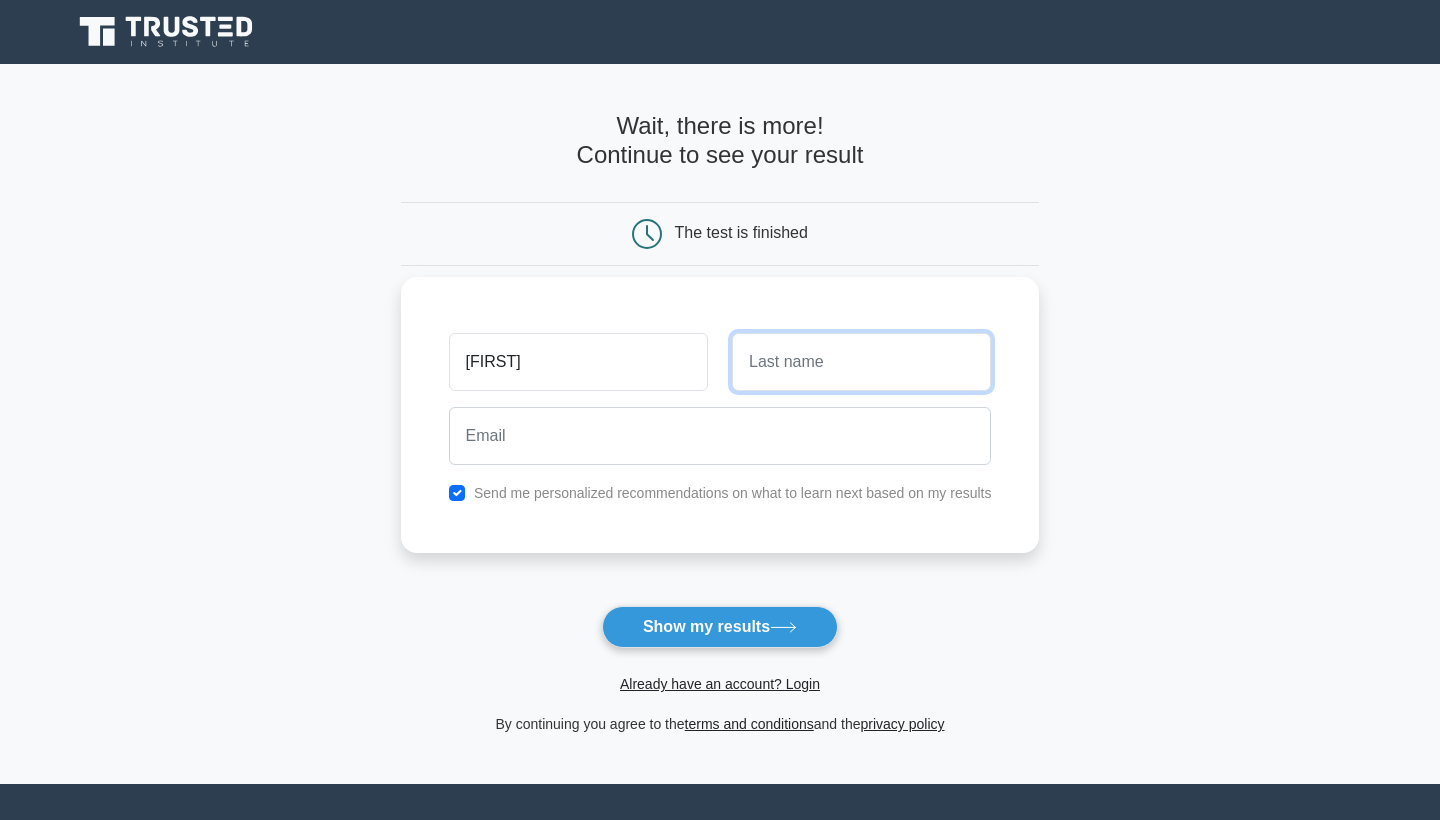 type on "[LAST]" 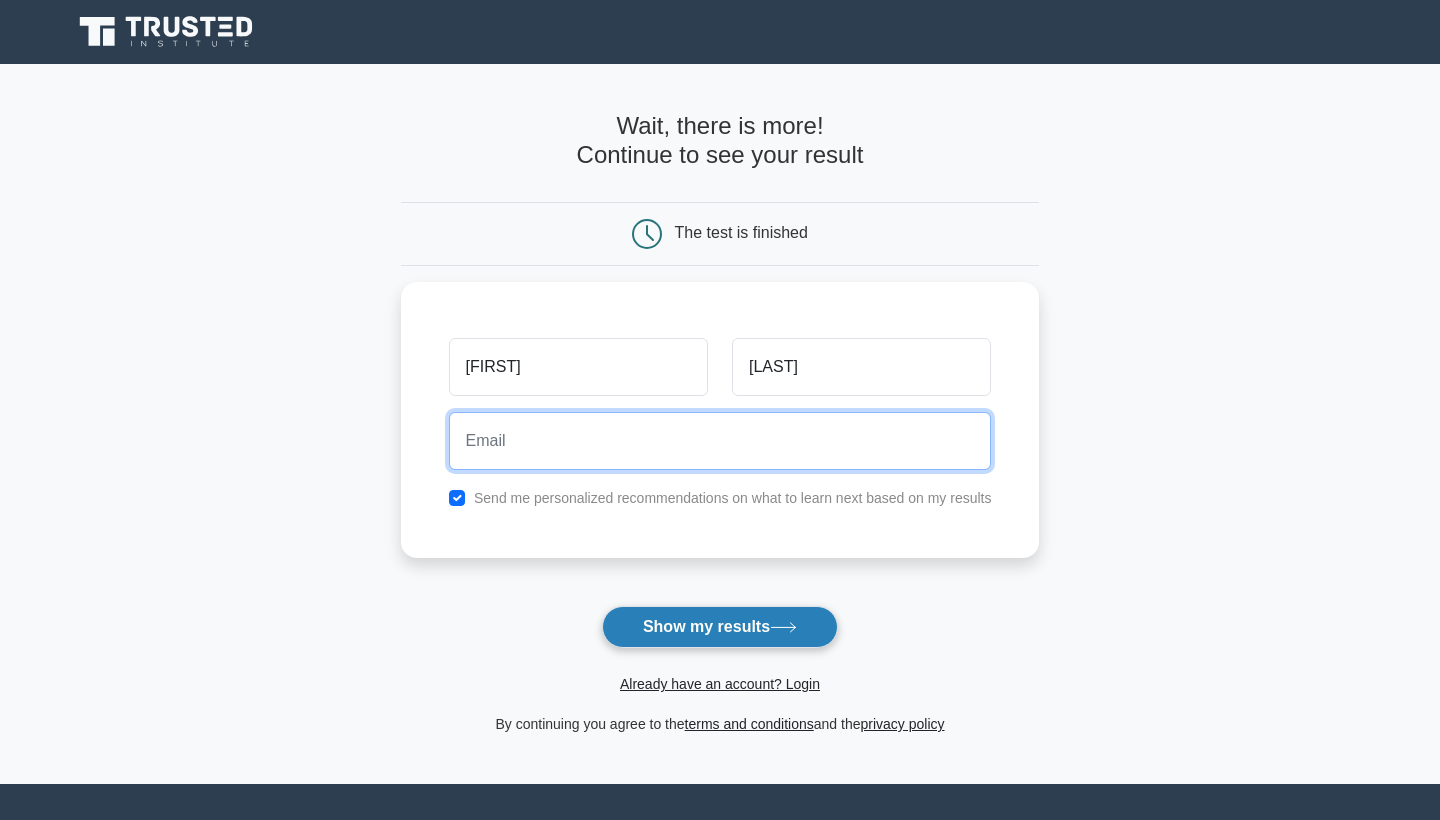 type on "afar_signet5w@icloud.com" 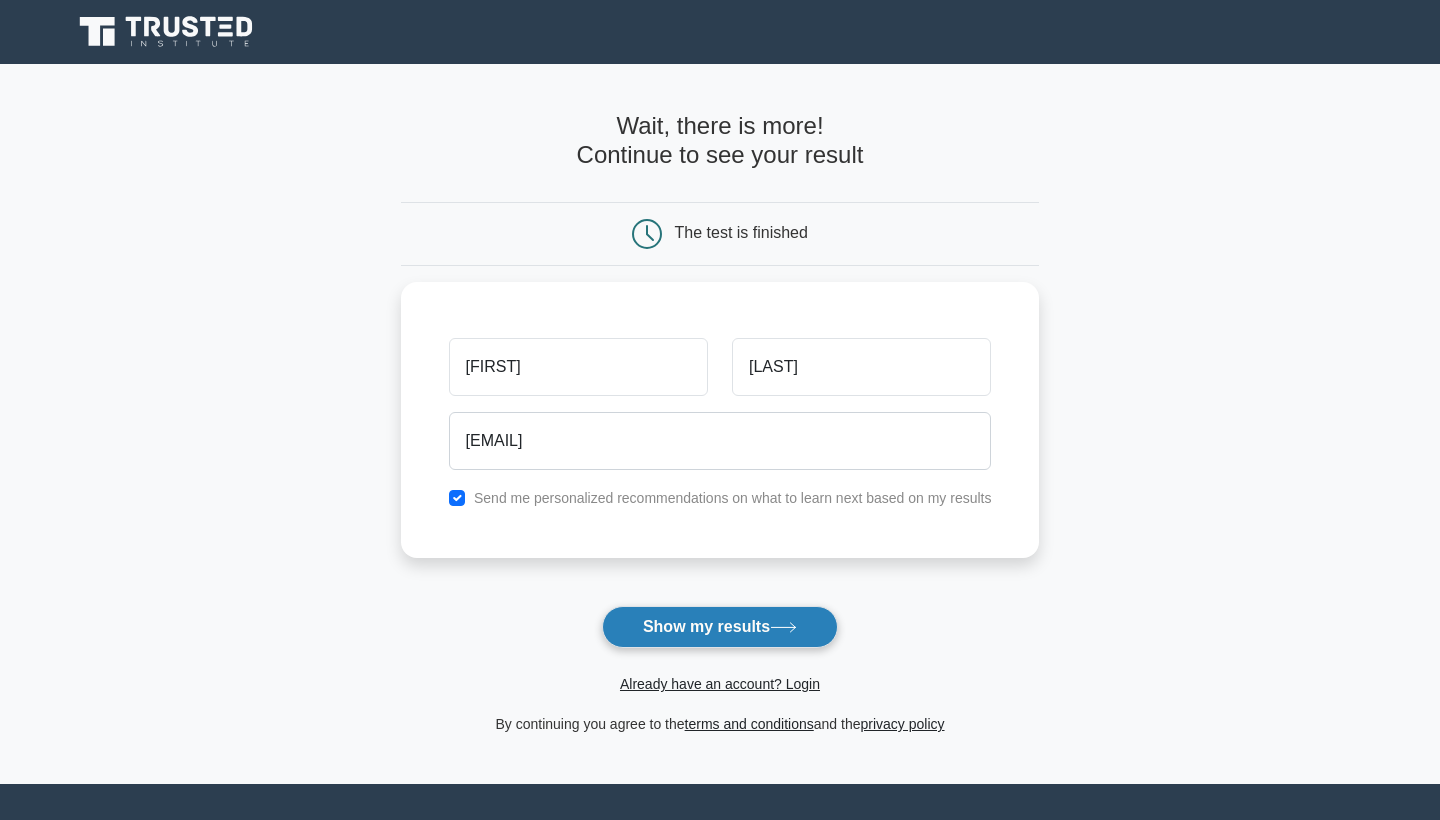 click on "Show my results" at bounding box center [720, 627] 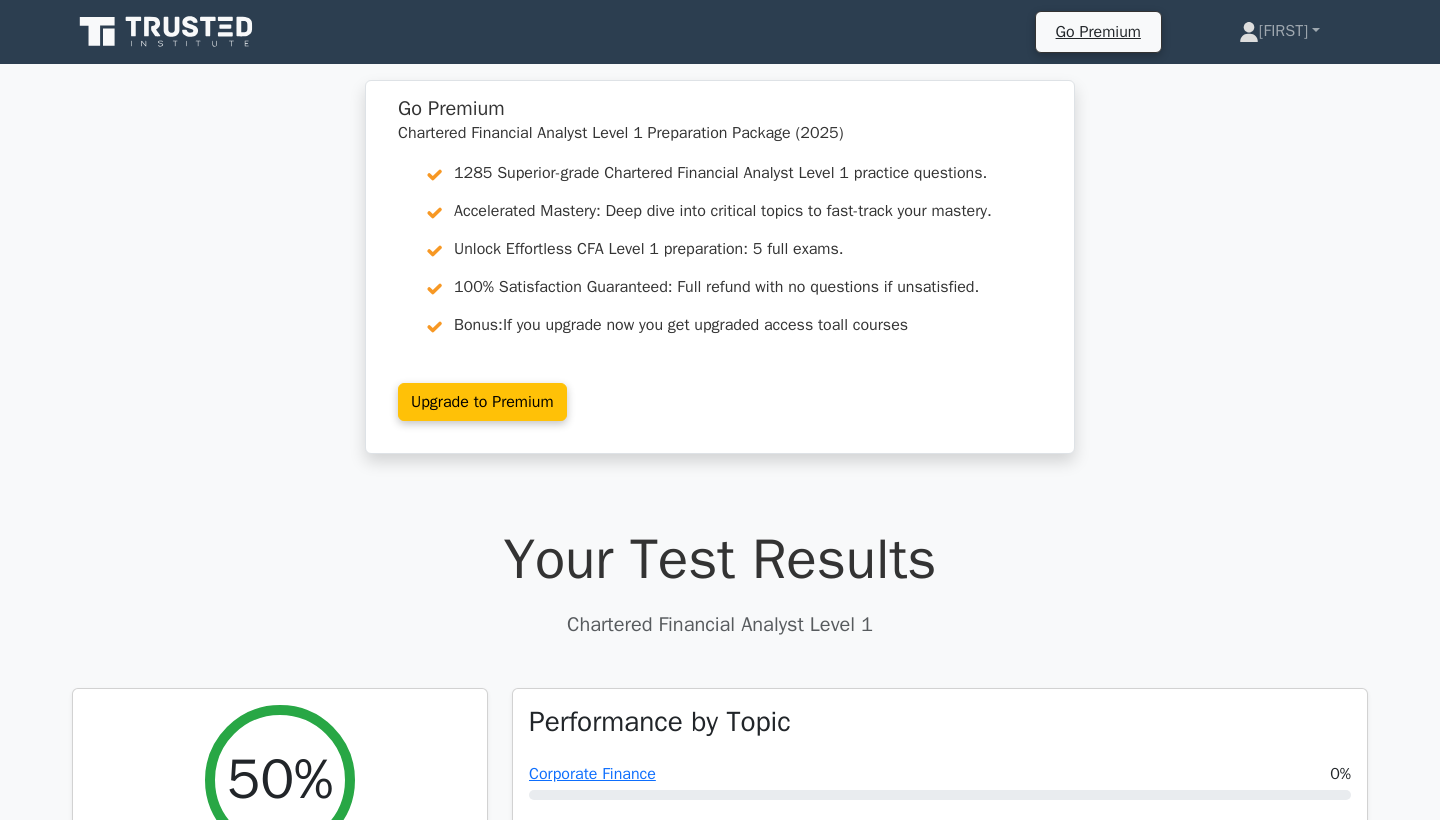 scroll, scrollTop: 0, scrollLeft: 0, axis: both 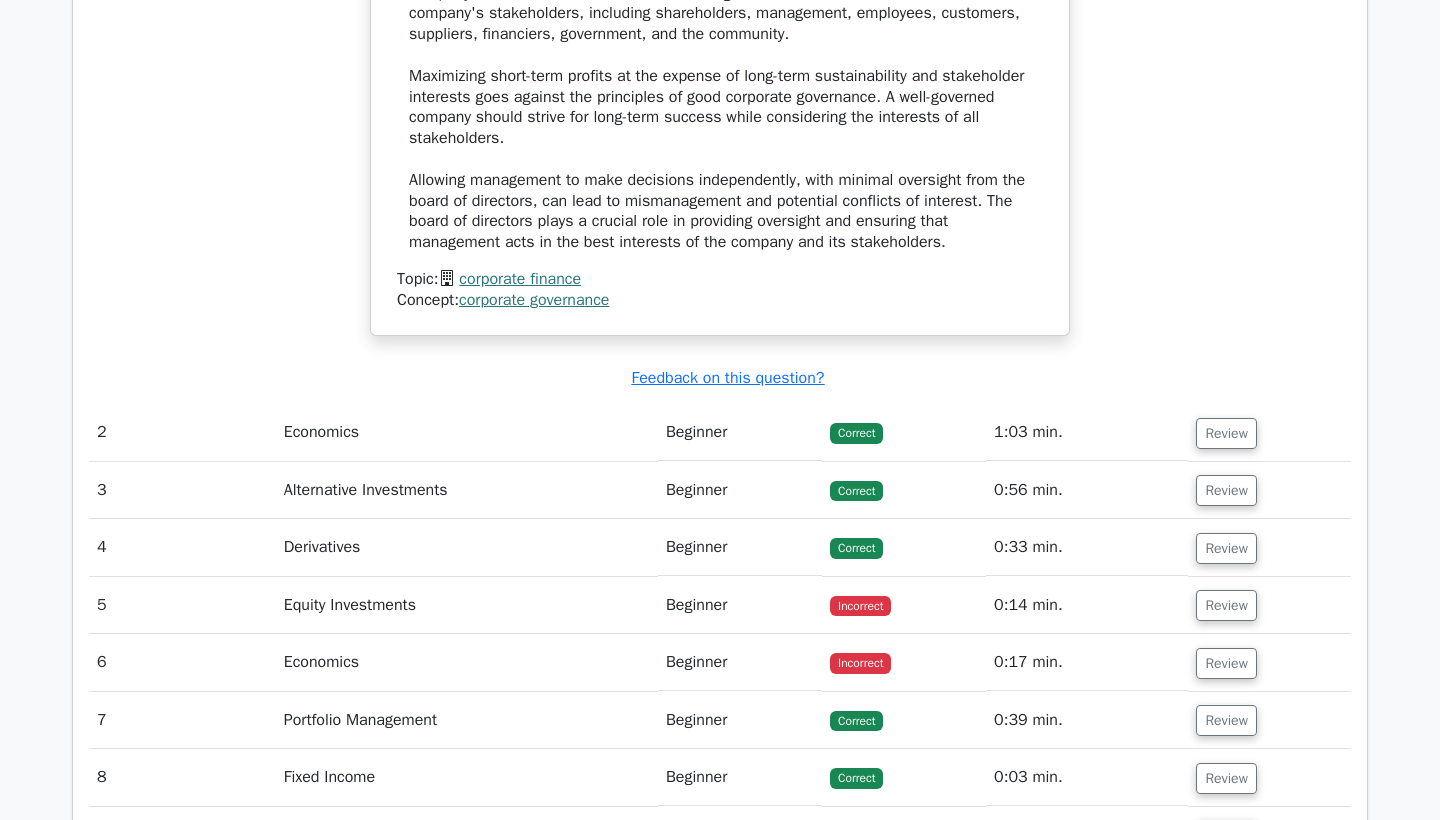 click on "Equity Investments" at bounding box center [467, 605] 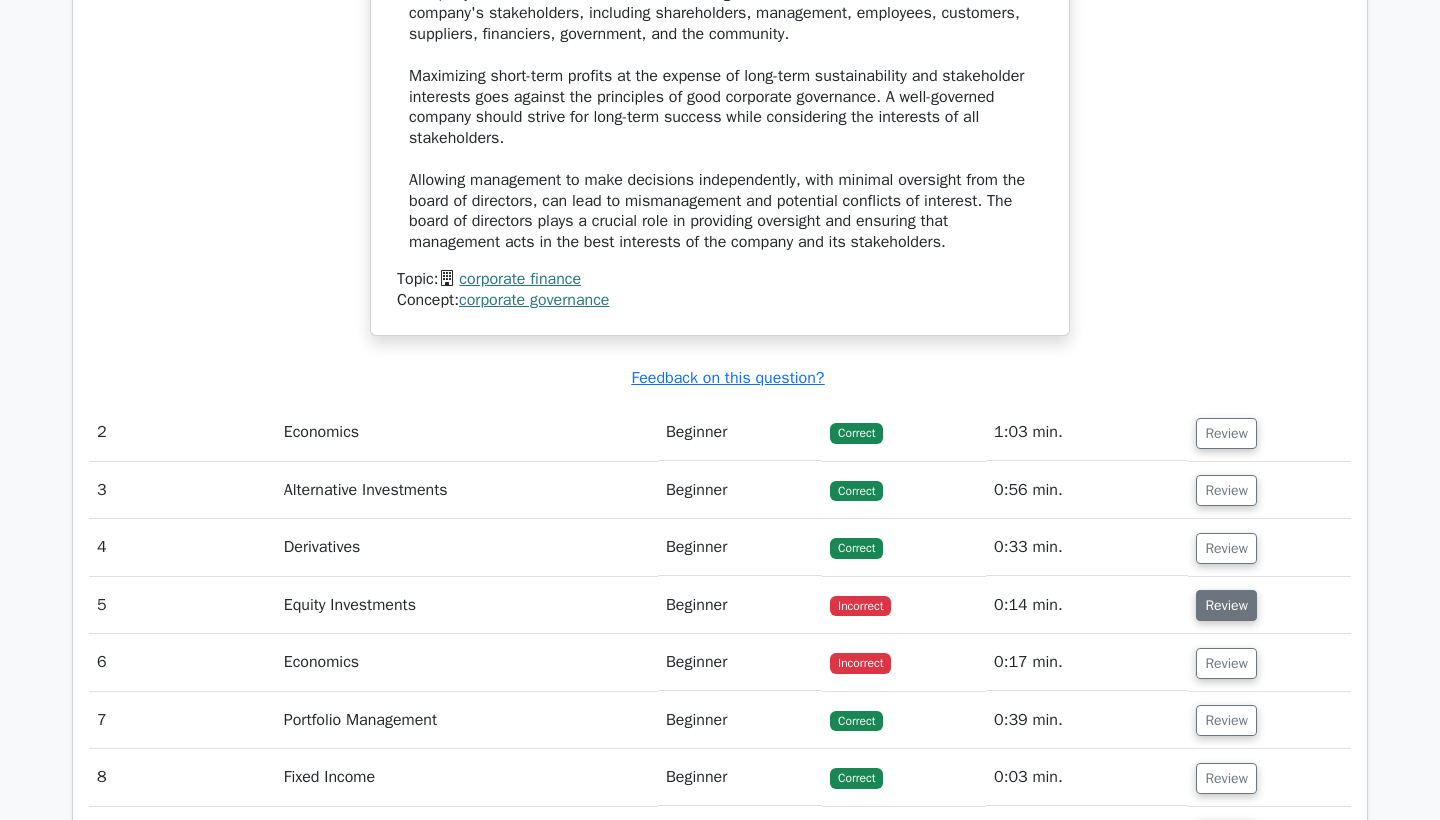 click on "Review" at bounding box center [1226, 605] 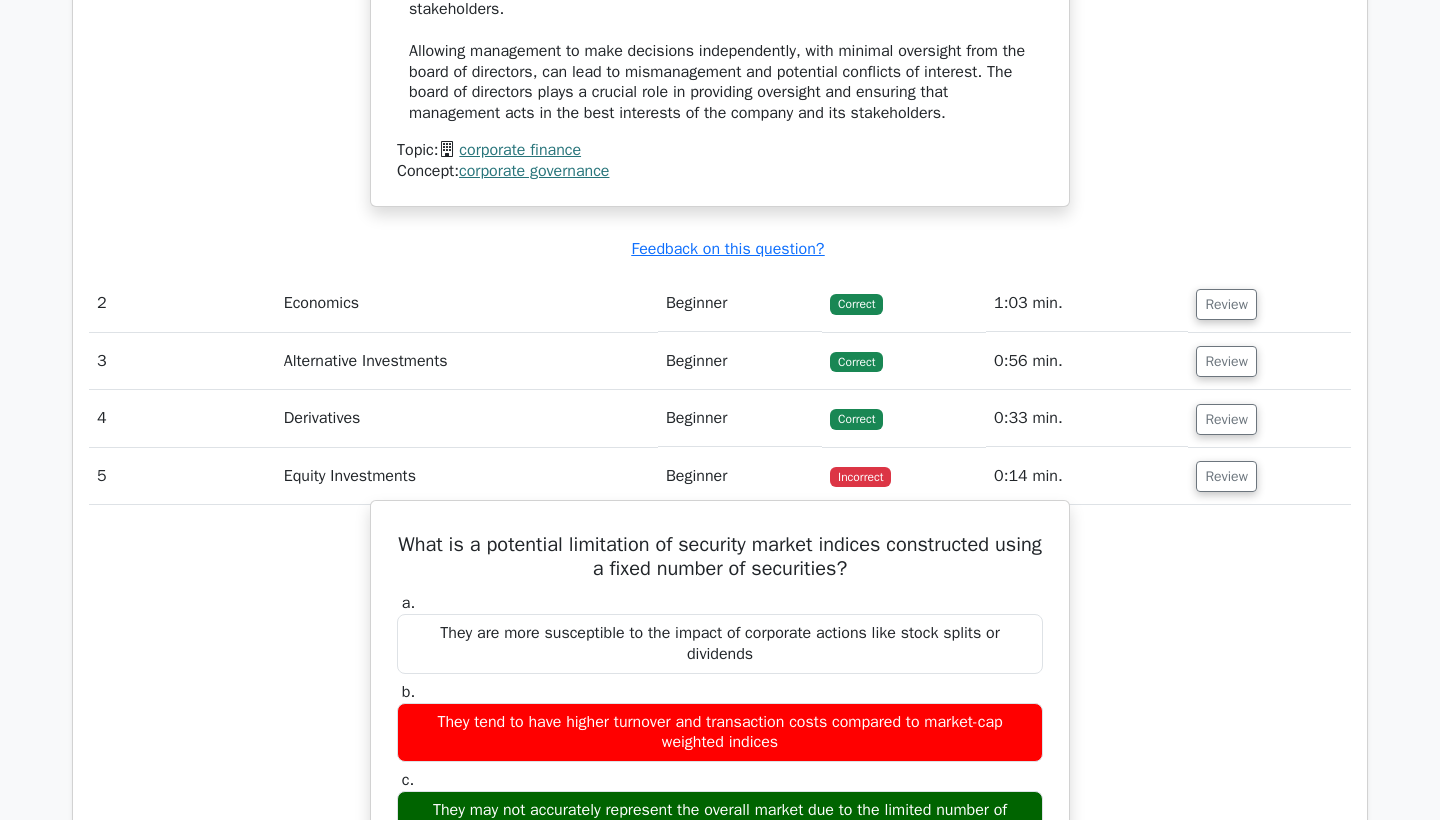 scroll, scrollTop: 2249, scrollLeft: 0, axis: vertical 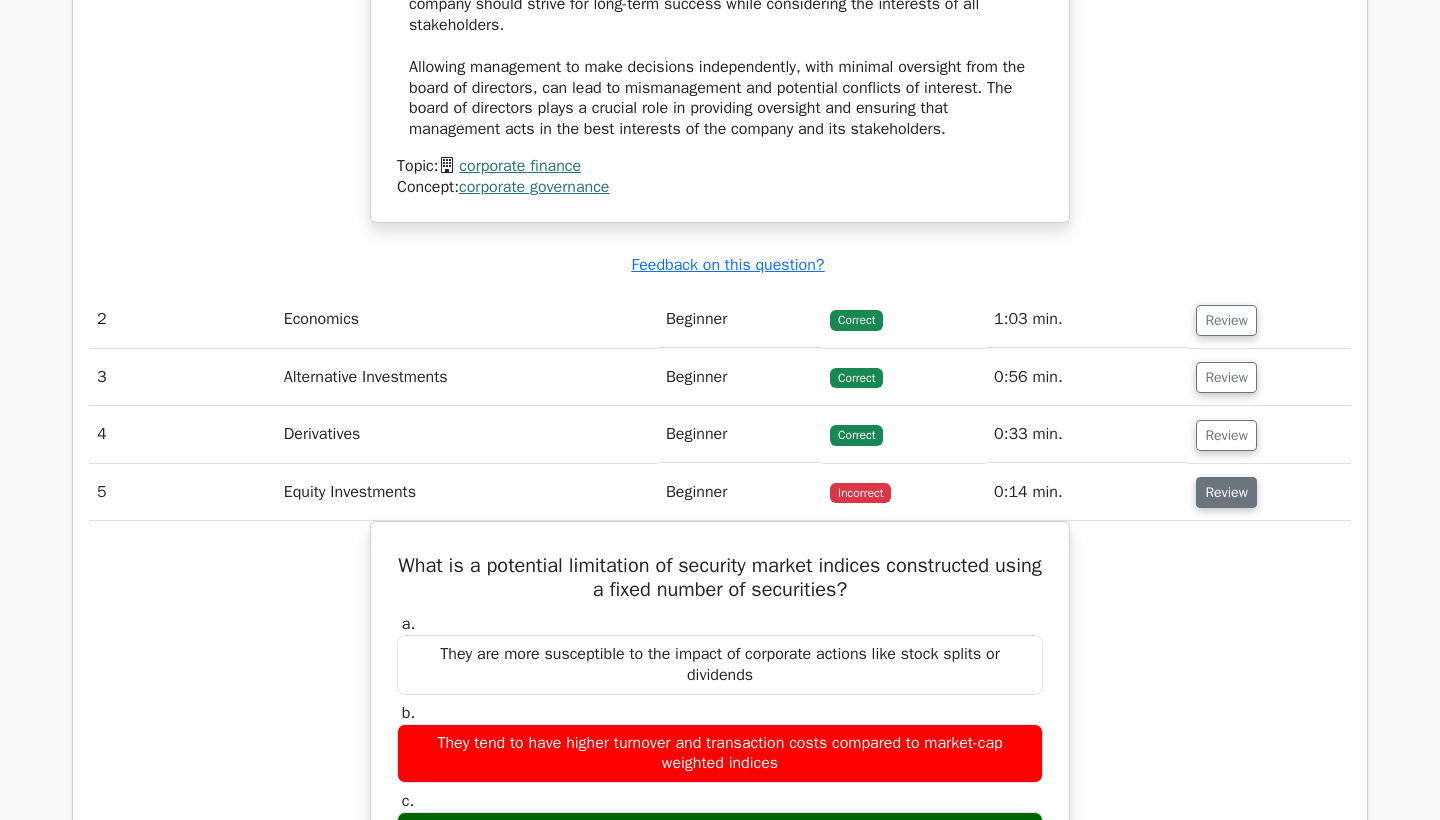 click on "Review" at bounding box center [1226, 492] 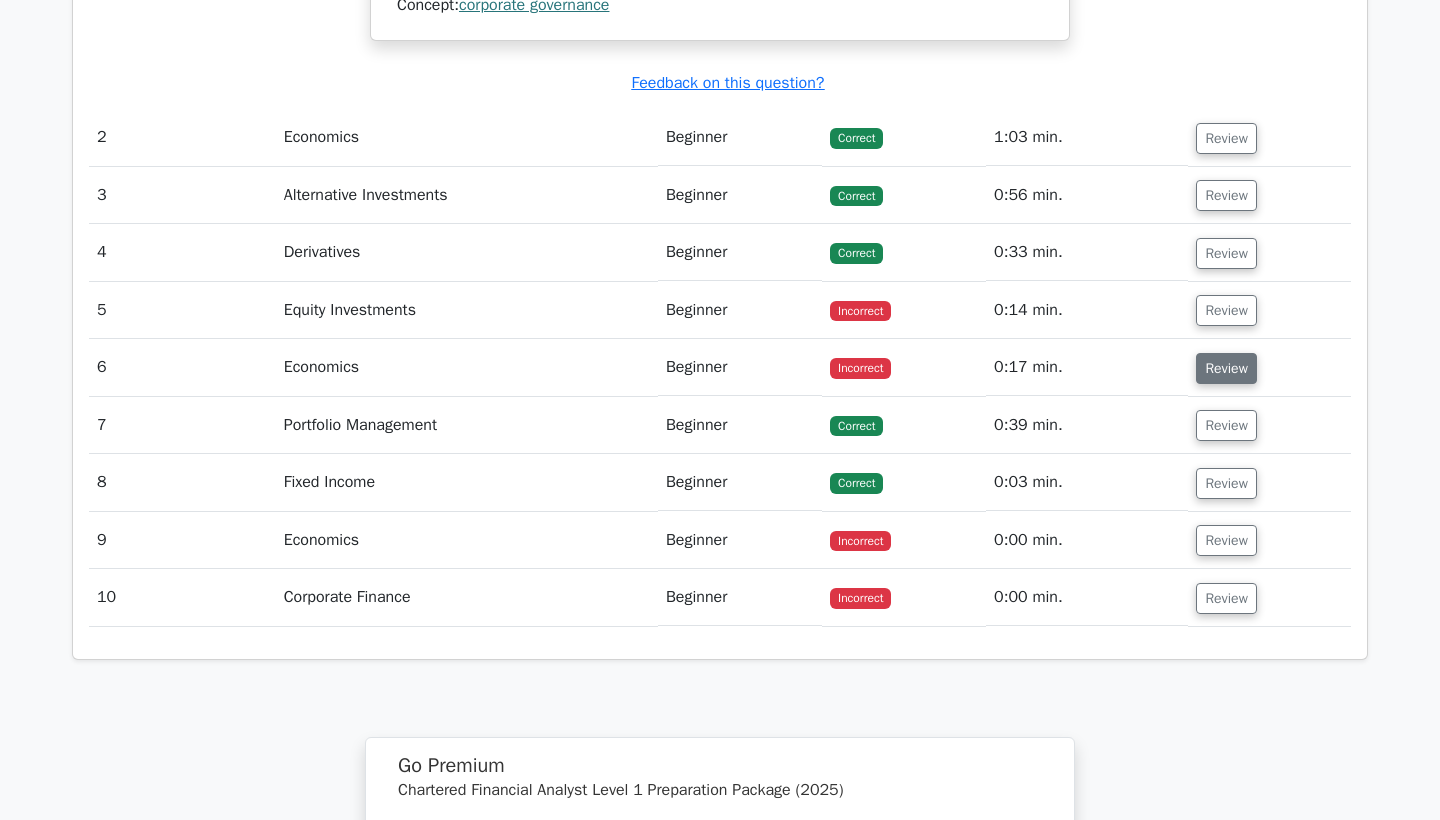 scroll, scrollTop: 2435, scrollLeft: 0, axis: vertical 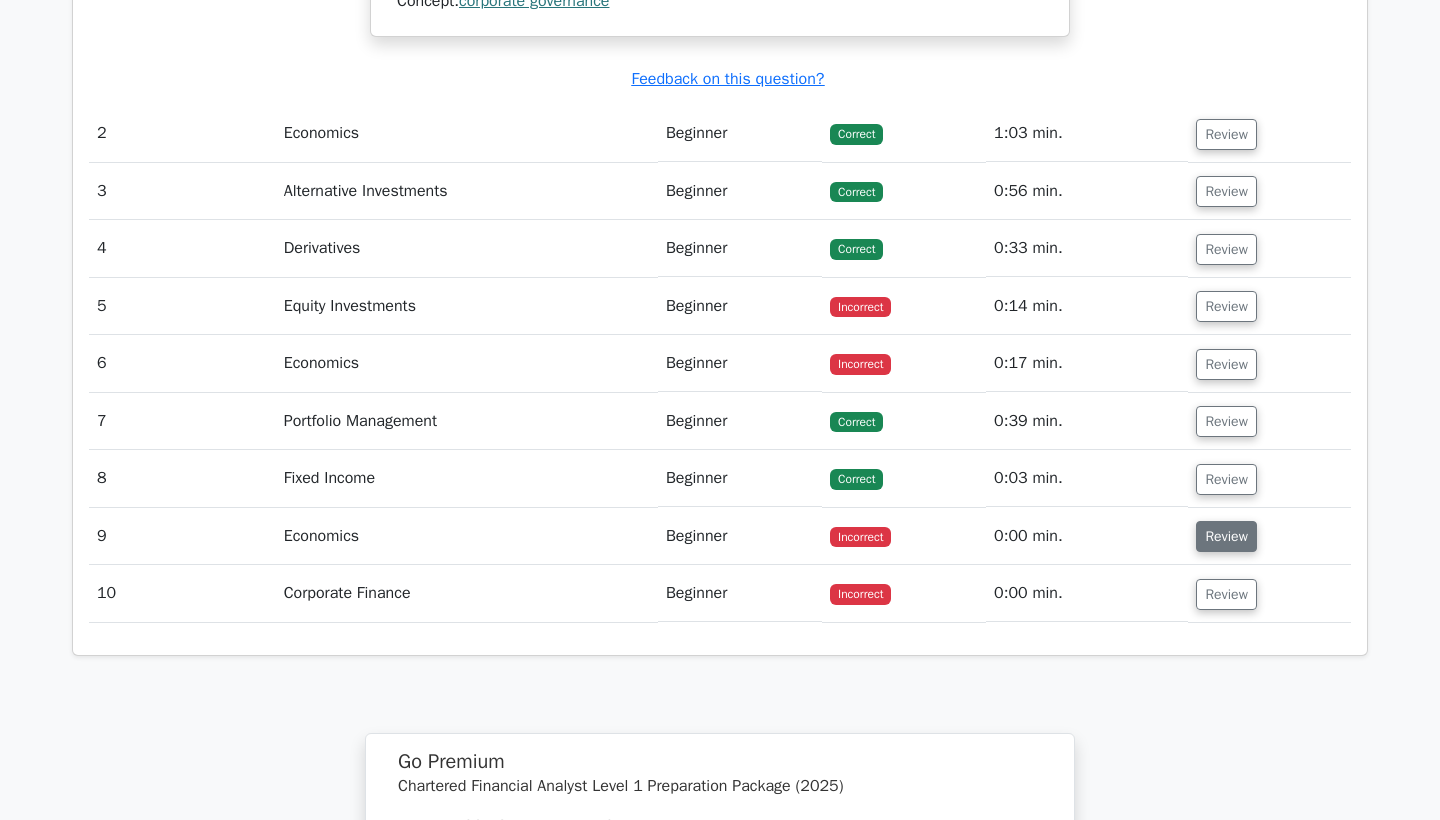 click on "Review" at bounding box center (1226, 536) 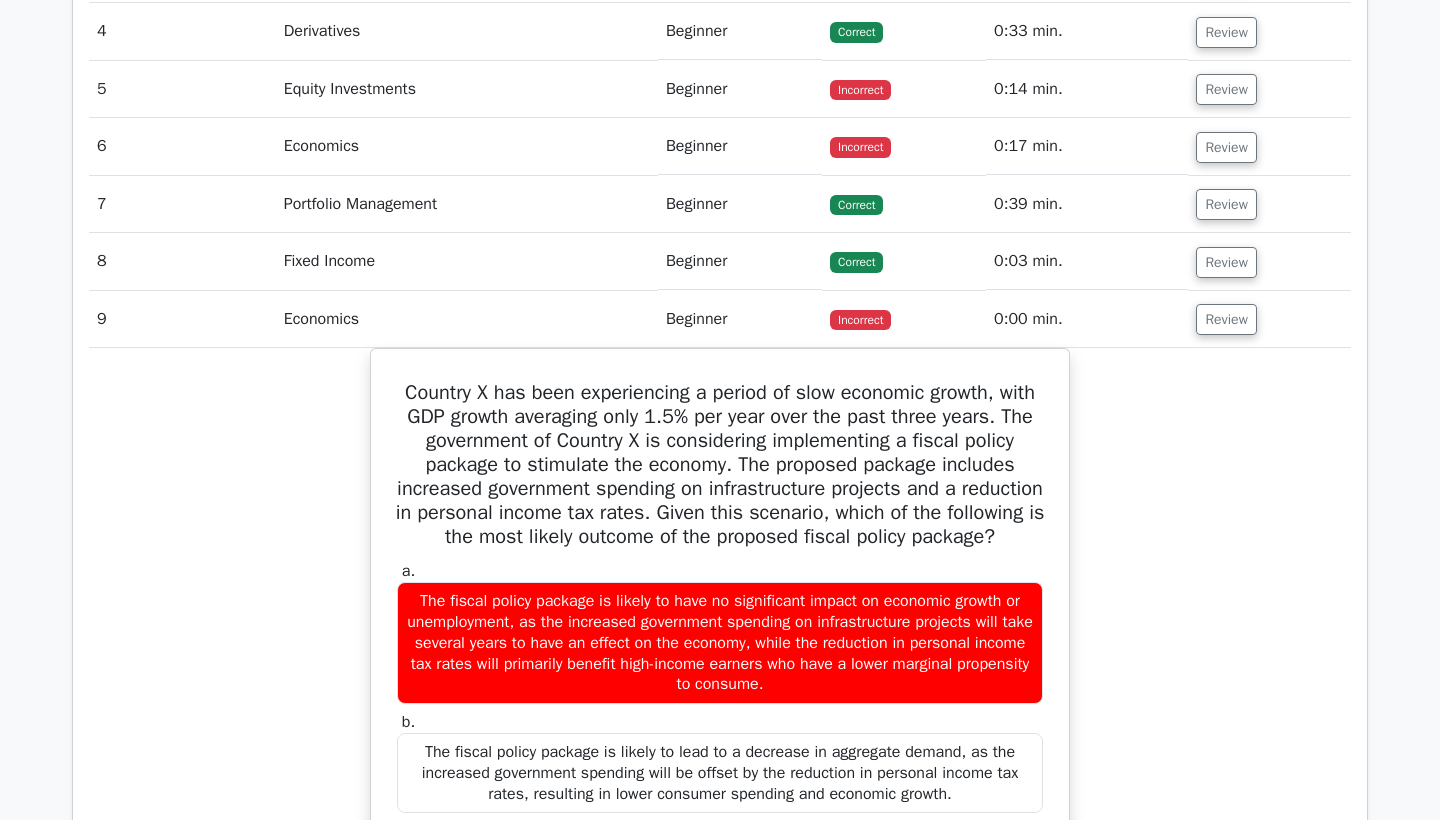 scroll, scrollTop: 2653, scrollLeft: 0, axis: vertical 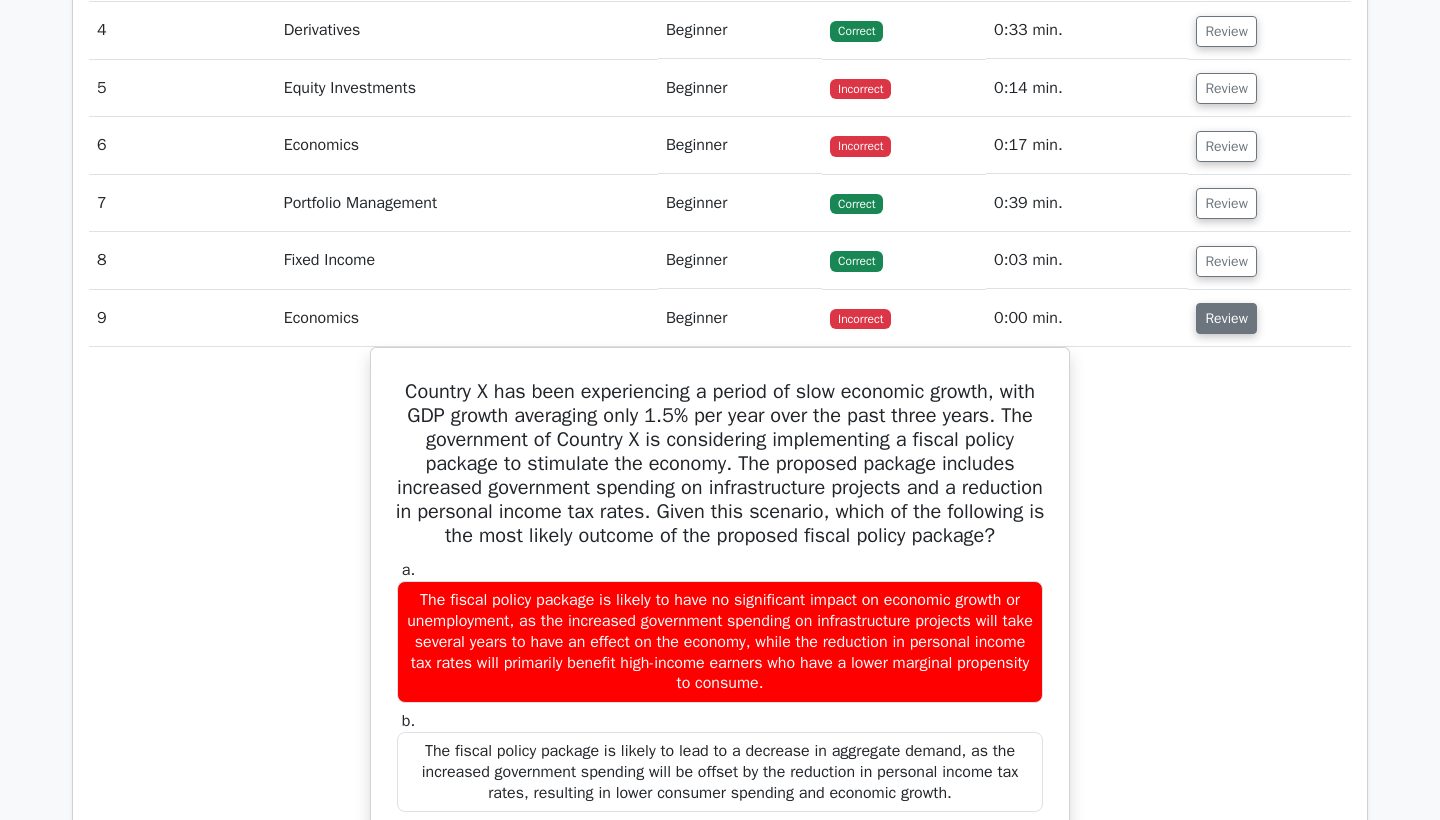 click on "Review" at bounding box center (1226, 318) 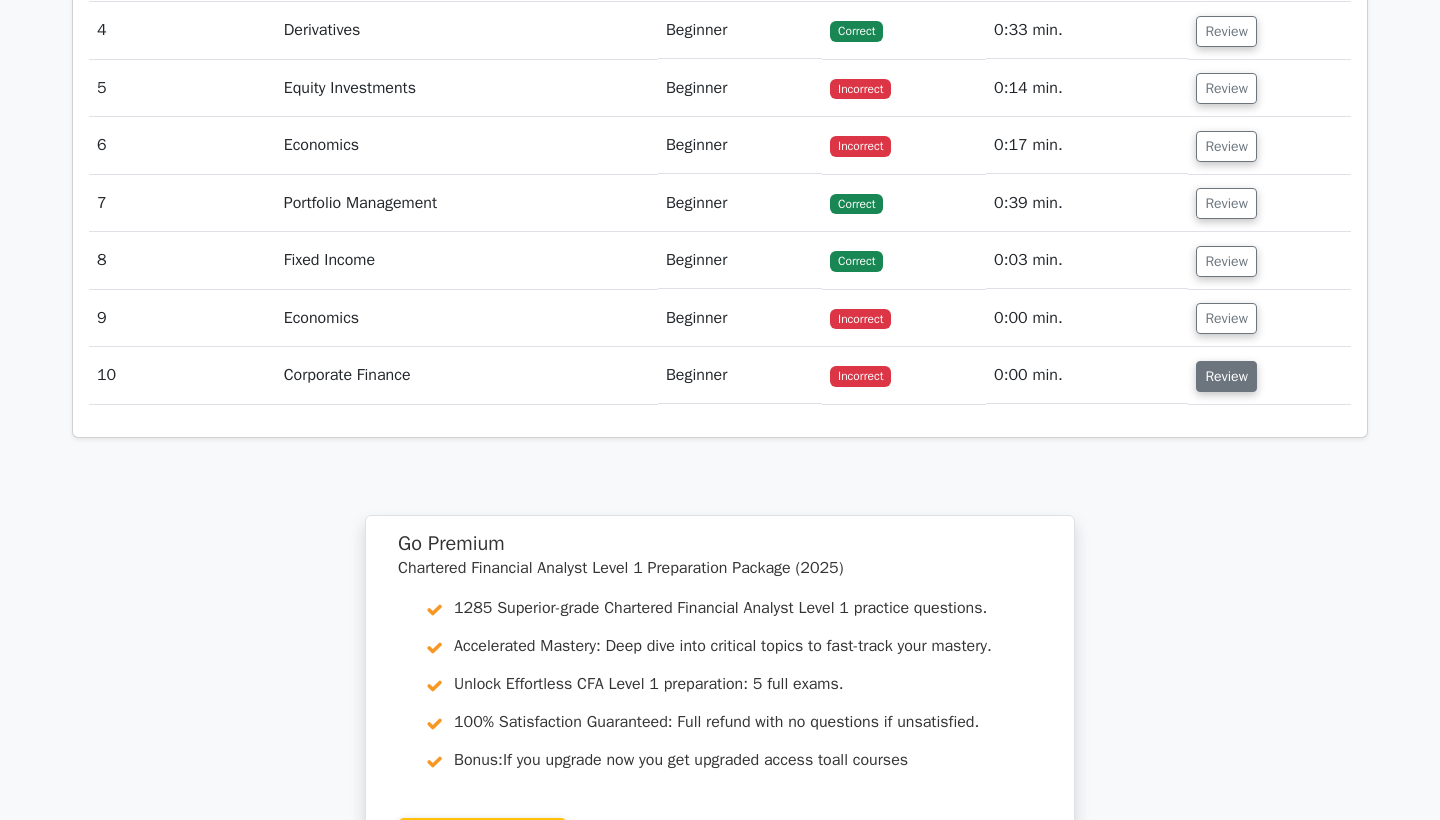 click on "Review" at bounding box center [1226, 376] 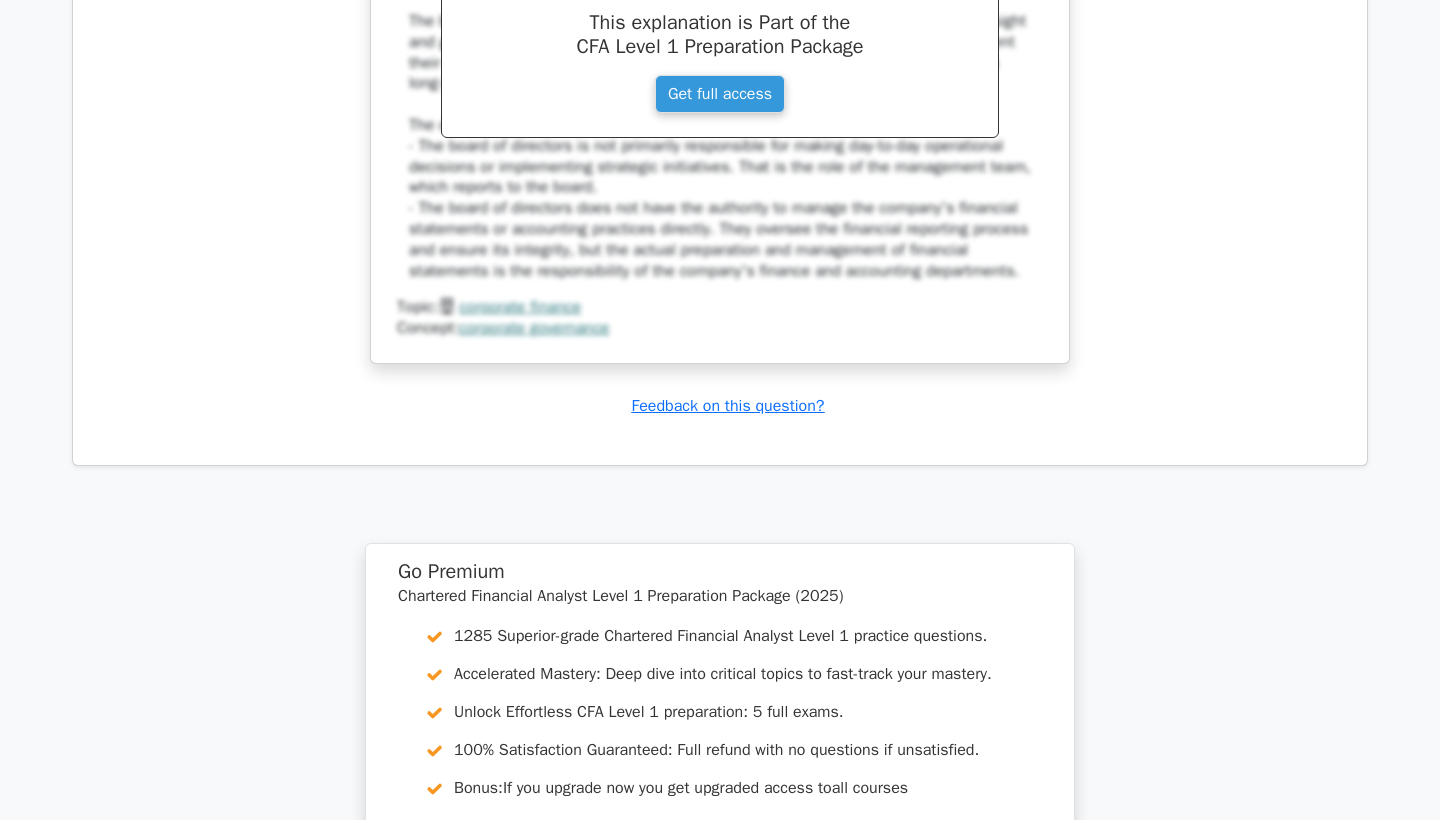 scroll, scrollTop: 3791, scrollLeft: 0, axis: vertical 